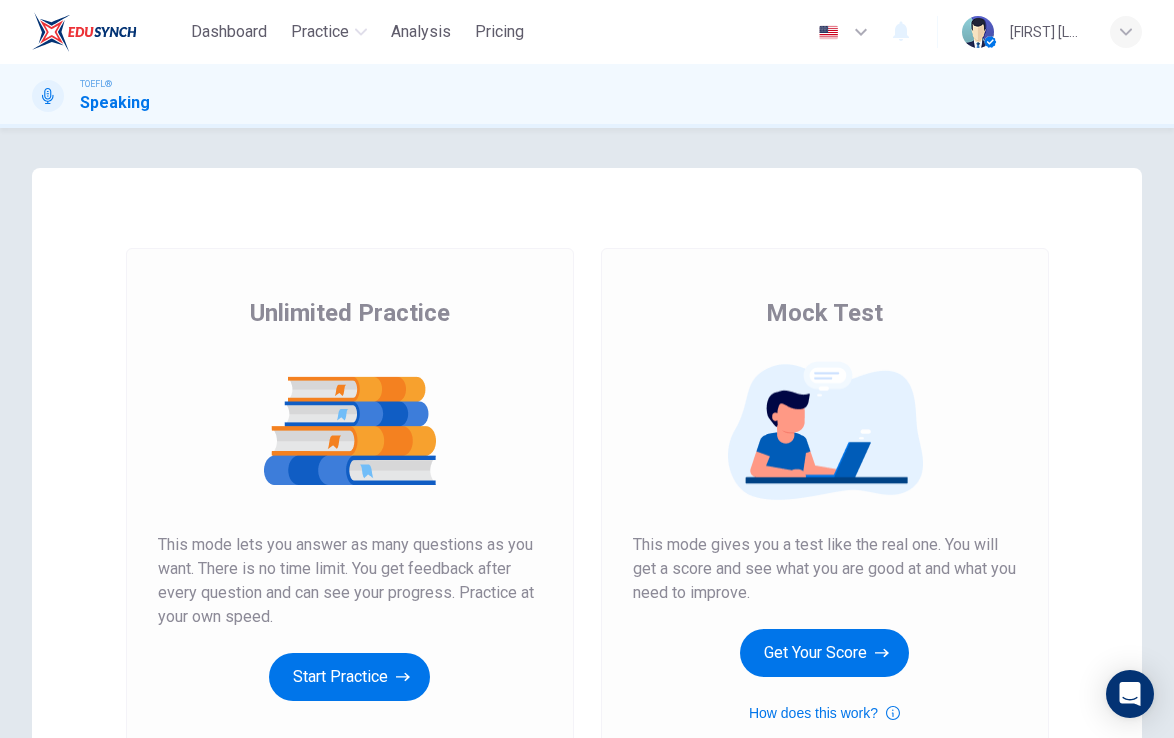 scroll, scrollTop: 0, scrollLeft: 0, axis: both 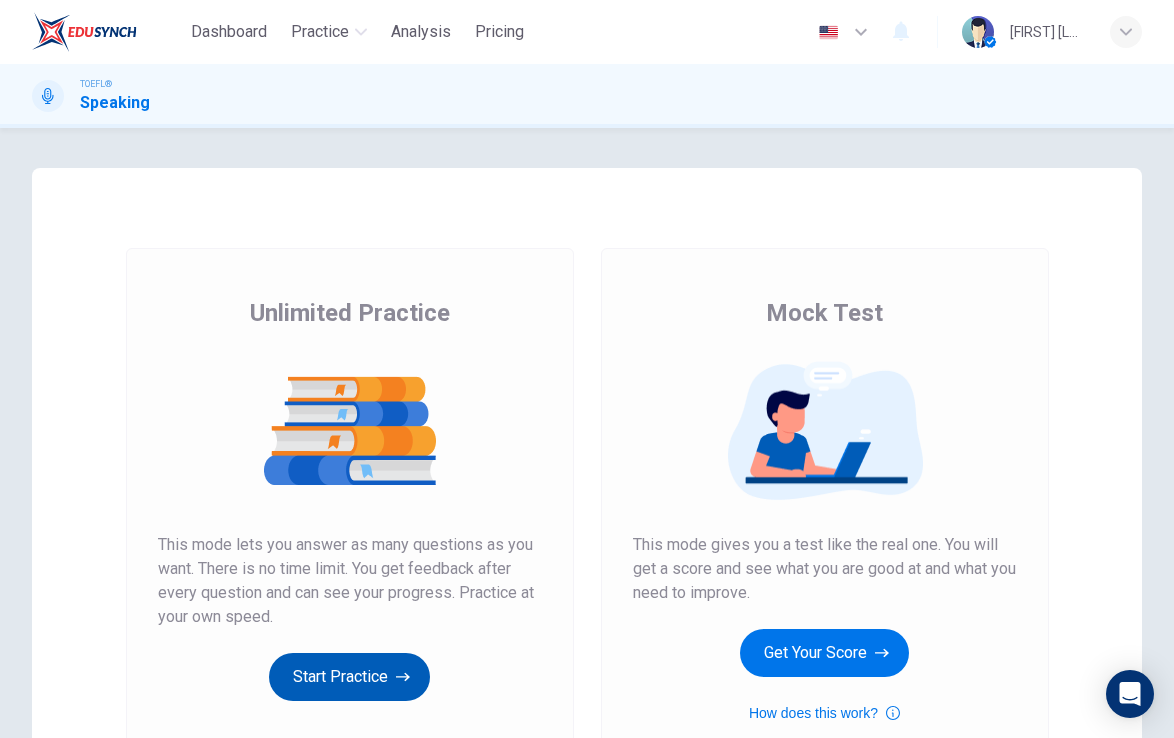 click on "Start Practice" at bounding box center (349, 677) 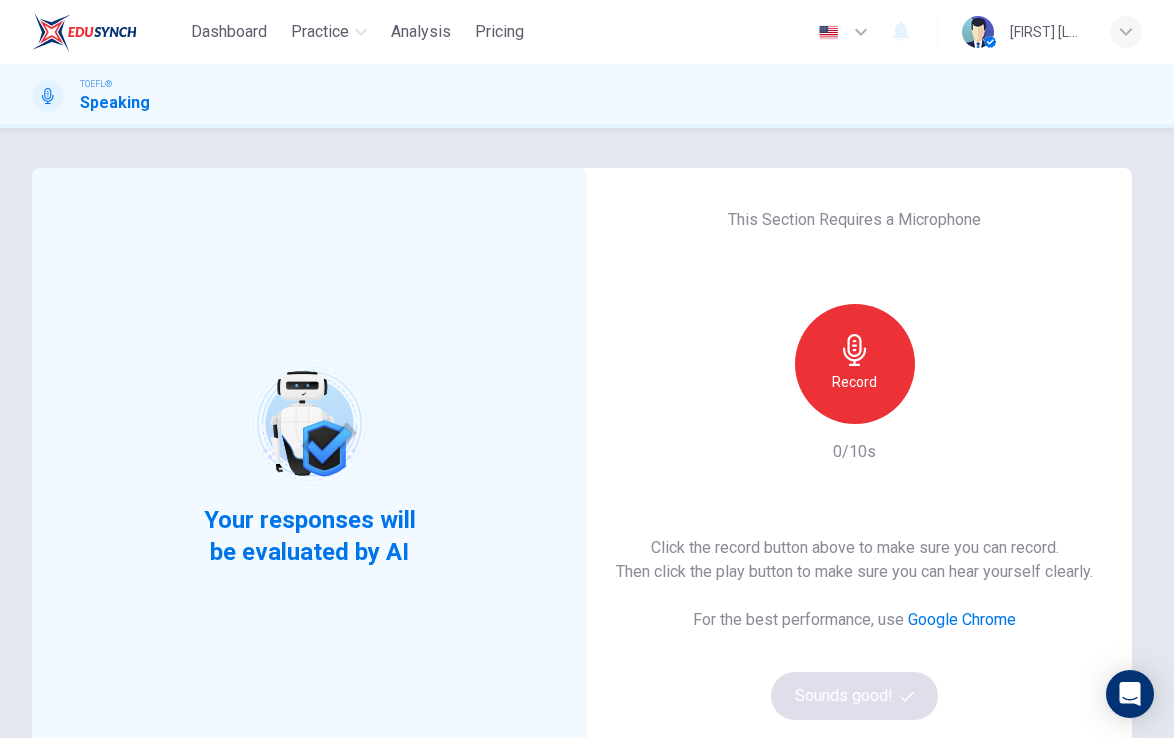 click on "Record" at bounding box center (855, 364) 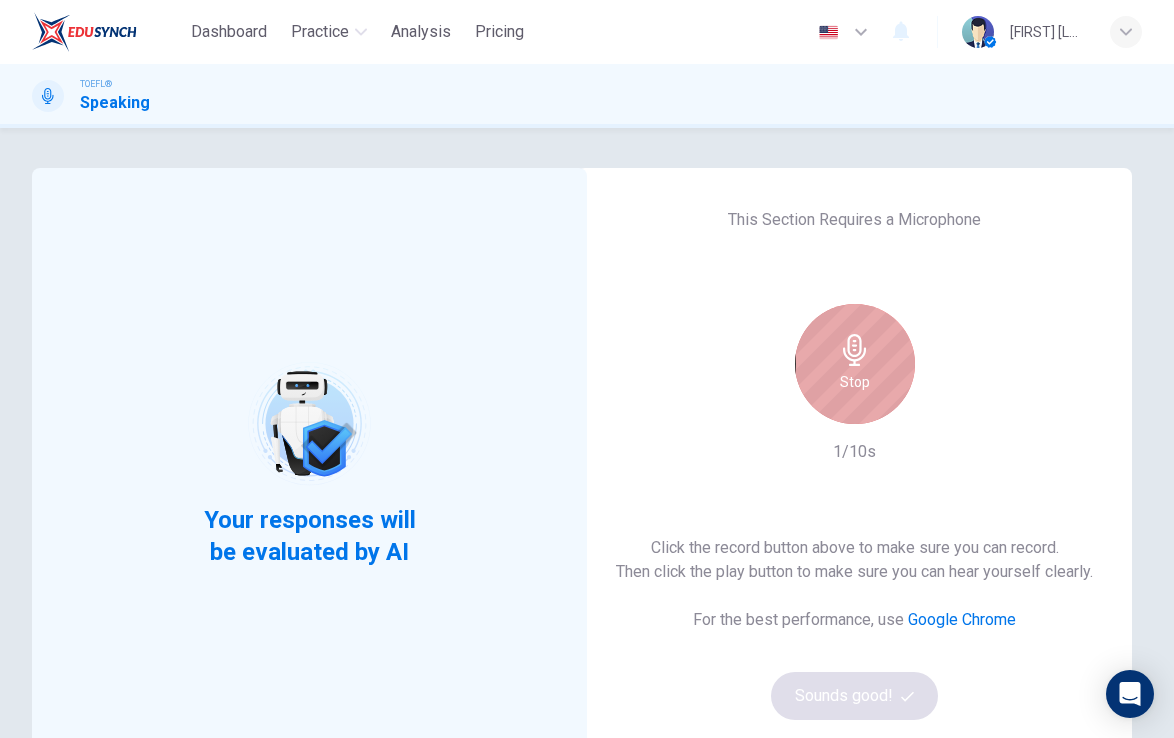 click on "Stop" at bounding box center [855, 364] 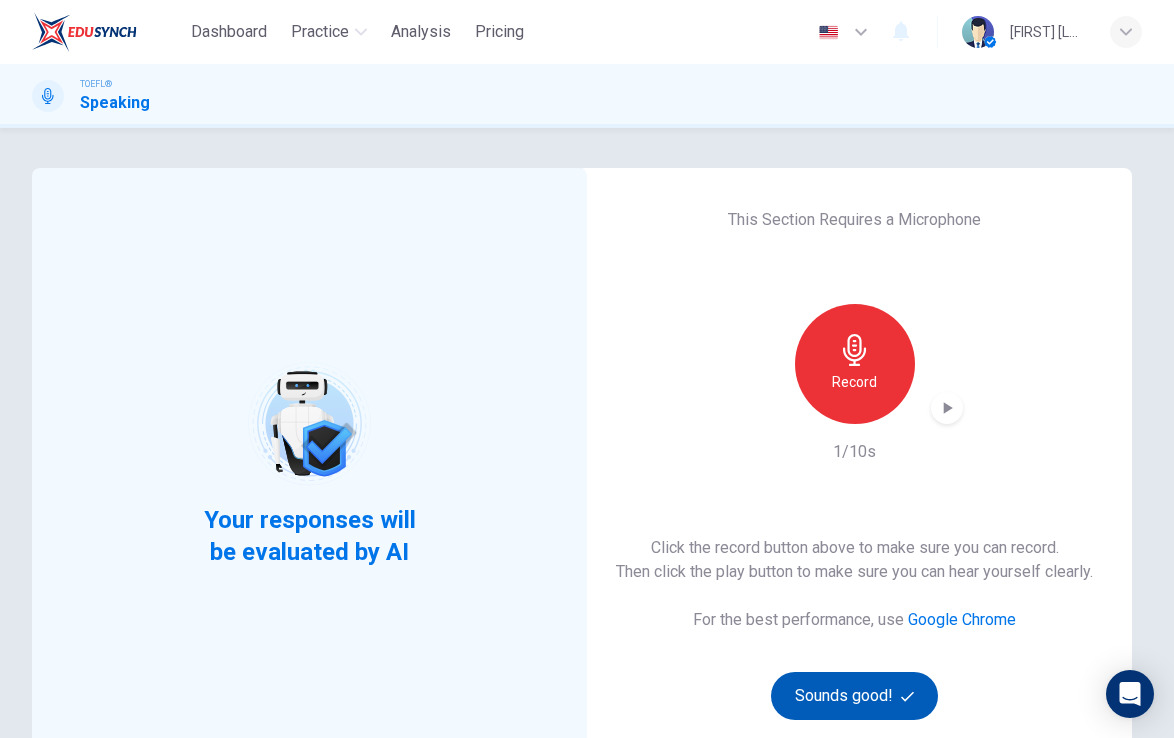 click on "Sounds good!" at bounding box center [855, 696] 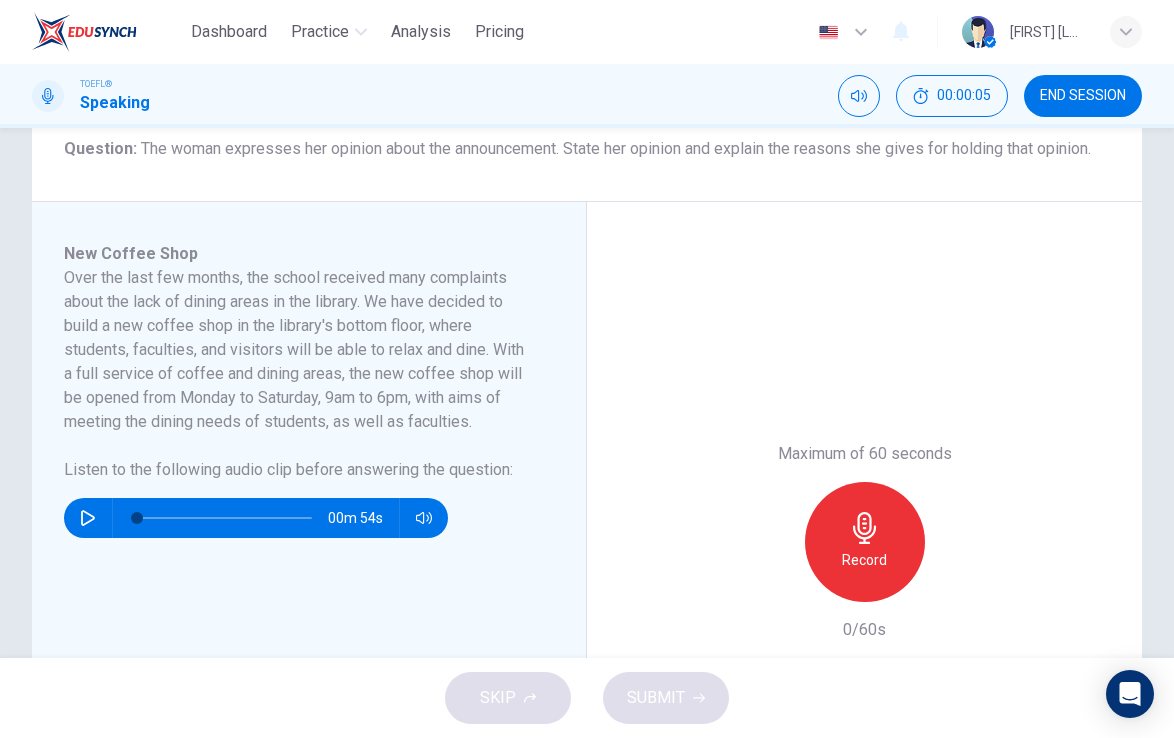 scroll, scrollTop: 252, scrollLeft: 0, axis: vertical 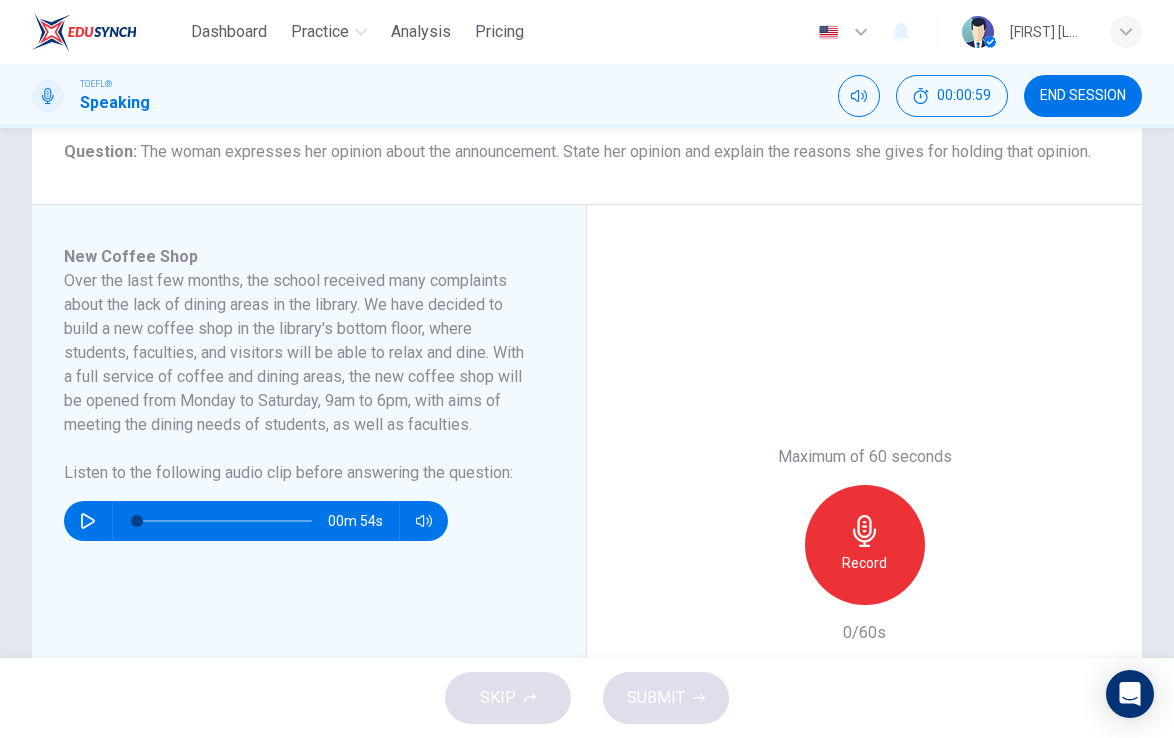 click at bounding box center (88, 521) 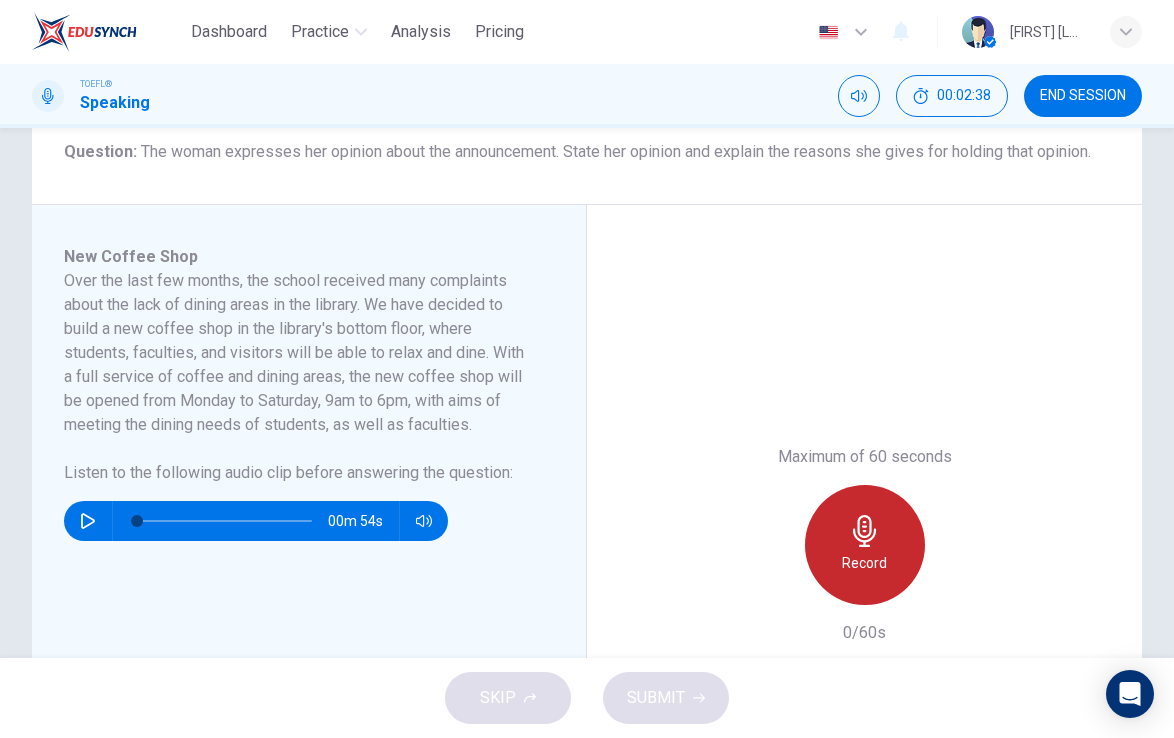click on "Record" at bounding box center [864, 563] 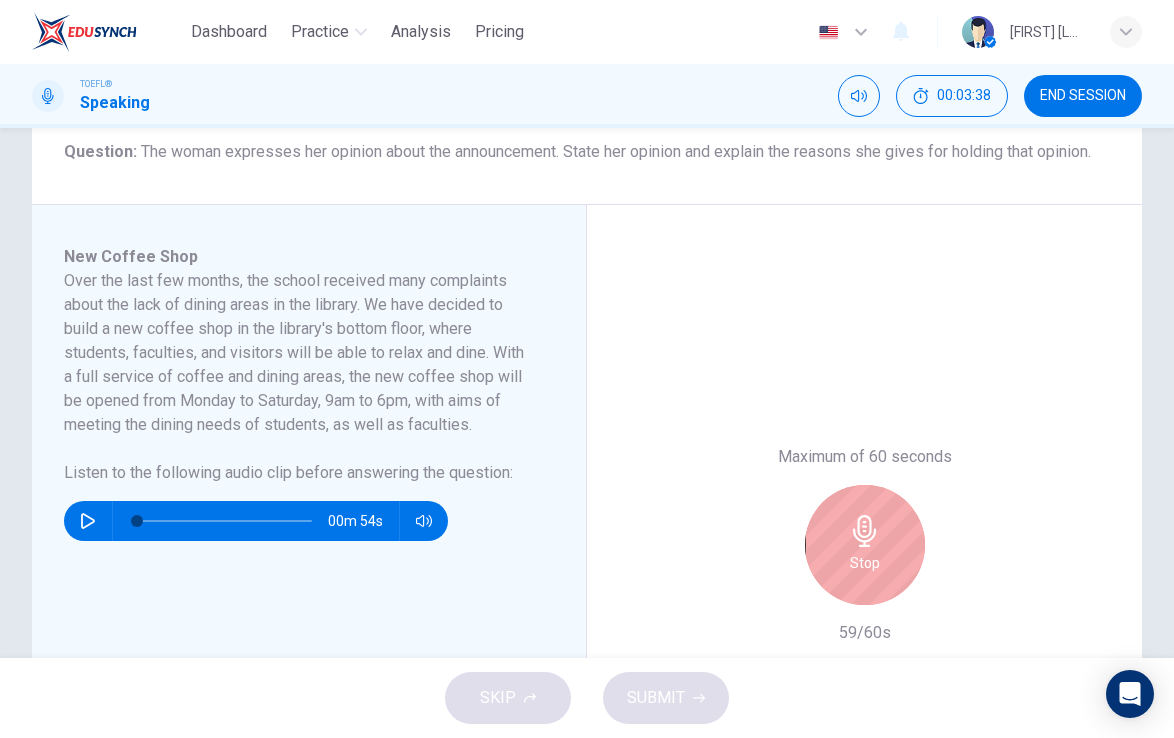 click on "Stop" at bounding box center [865, 545] 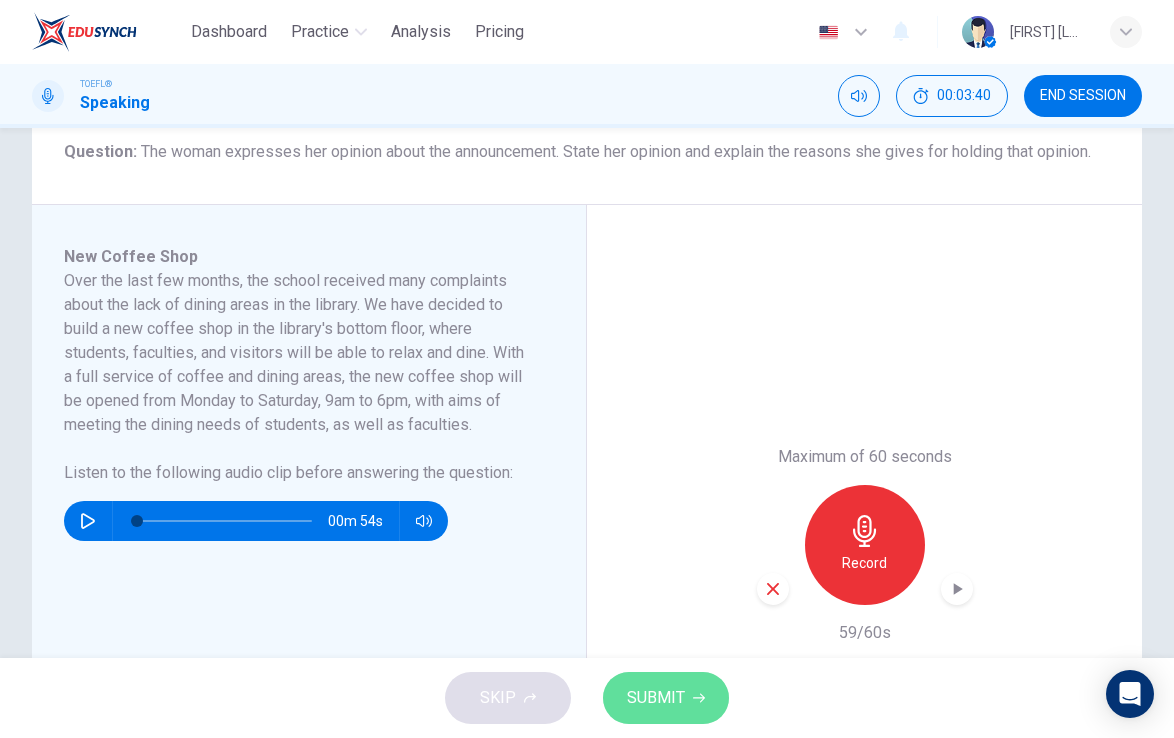 click on "SUBMIT" at bounding box center (656, 698) 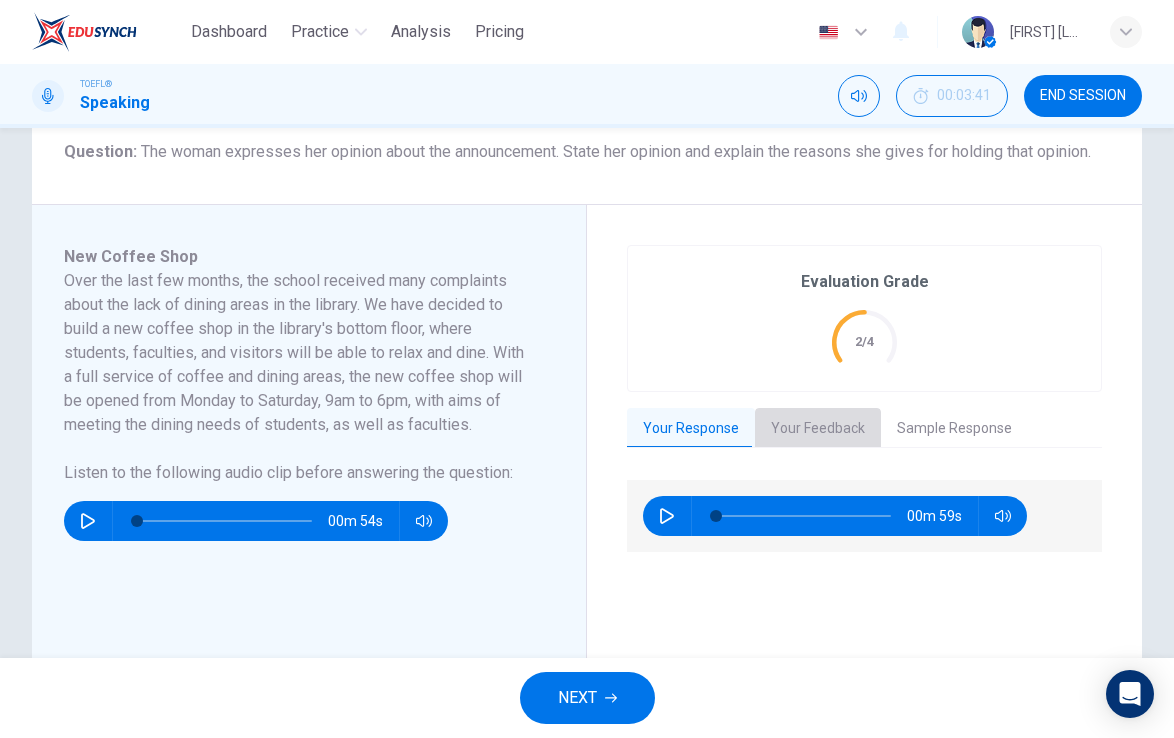 click on "Your Feedback" at bounding box center [818, 429] 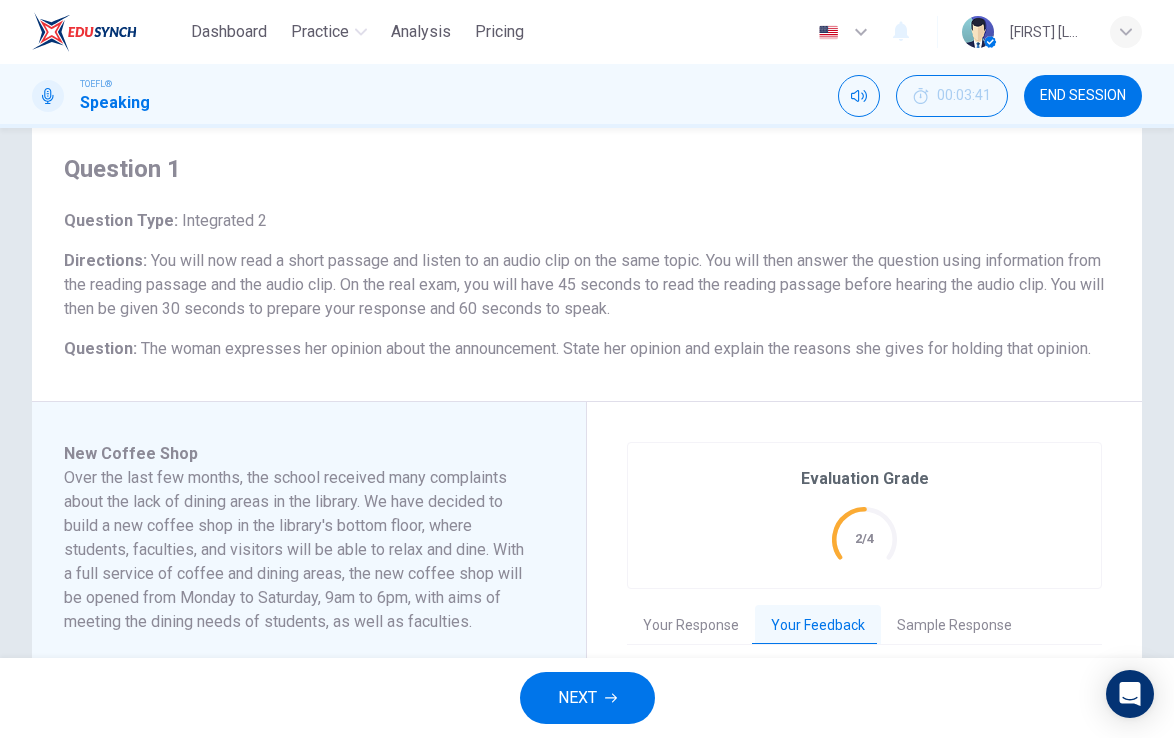 scroll, scrollTop: 203, scrollLeft: 0, axis: vertical 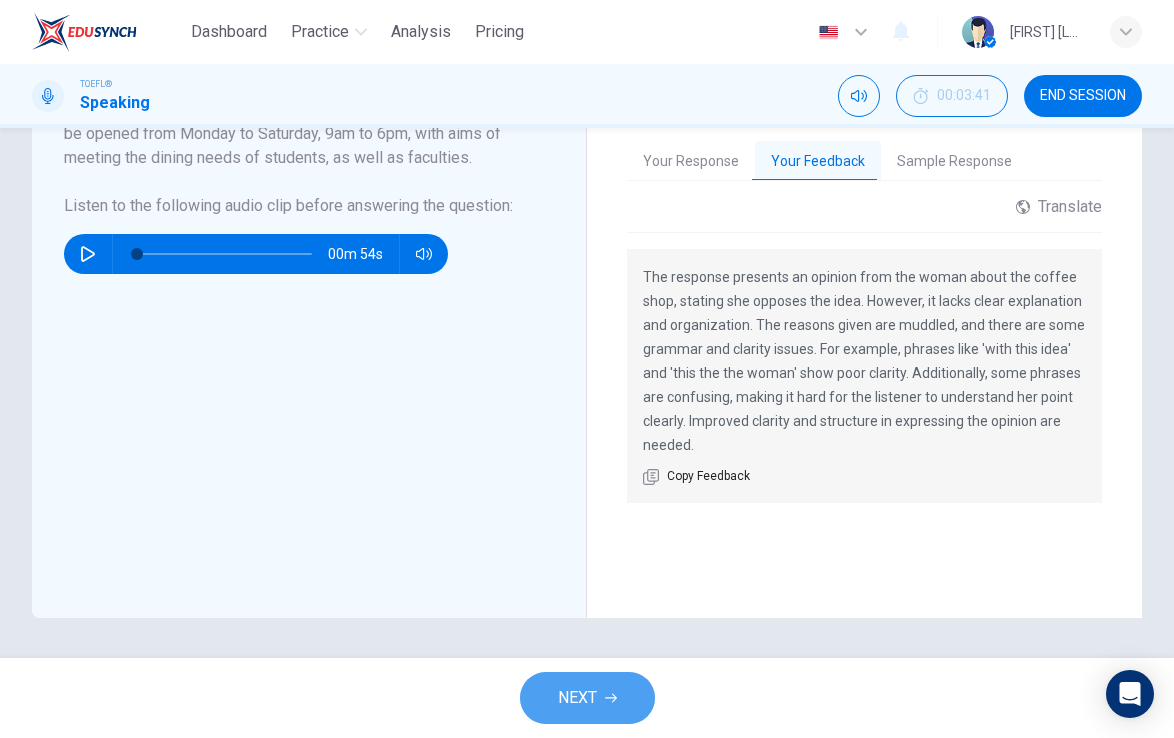 click on "NEXT" at bounding box center [587, 698] 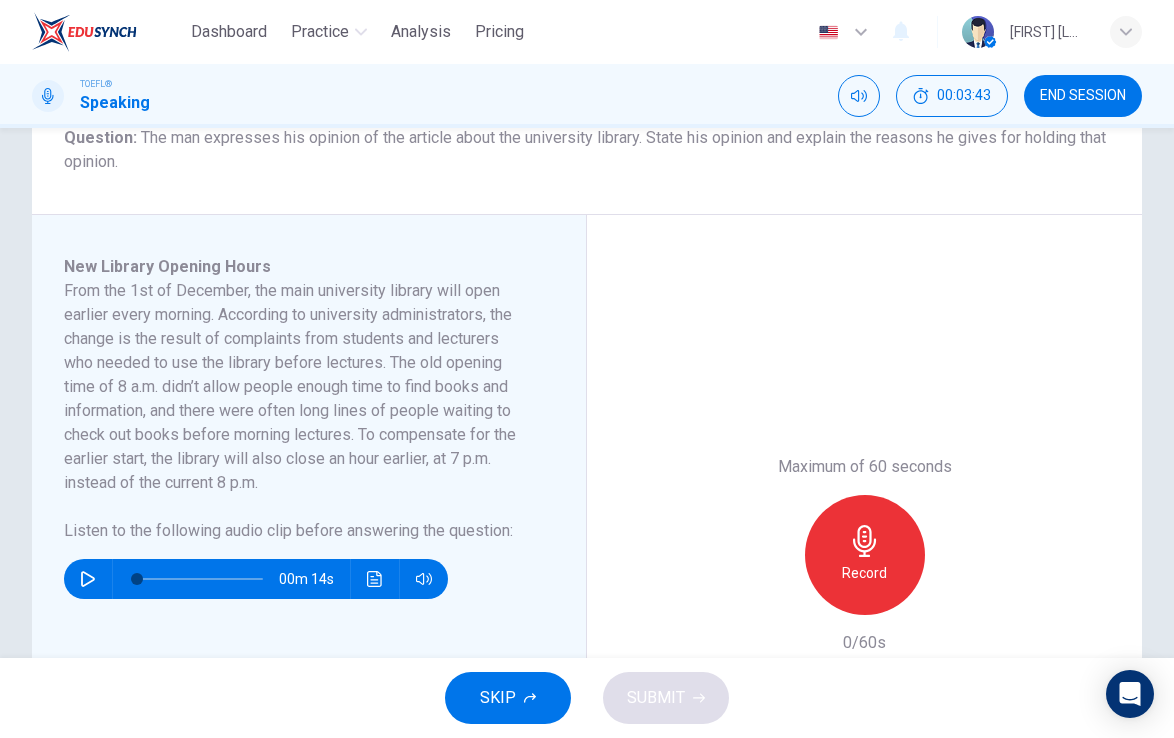 scroll, scrollTop: 270, scrollLeft: 0, axis: vertical 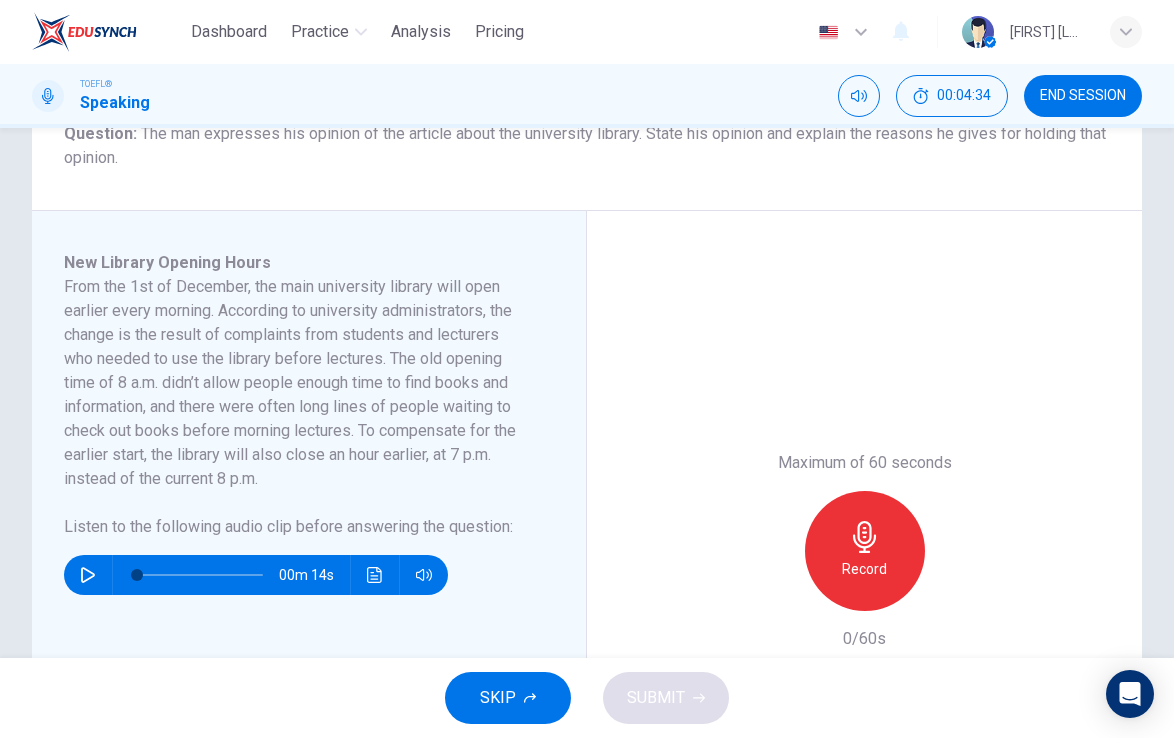 click at bounding box center (88, 575) 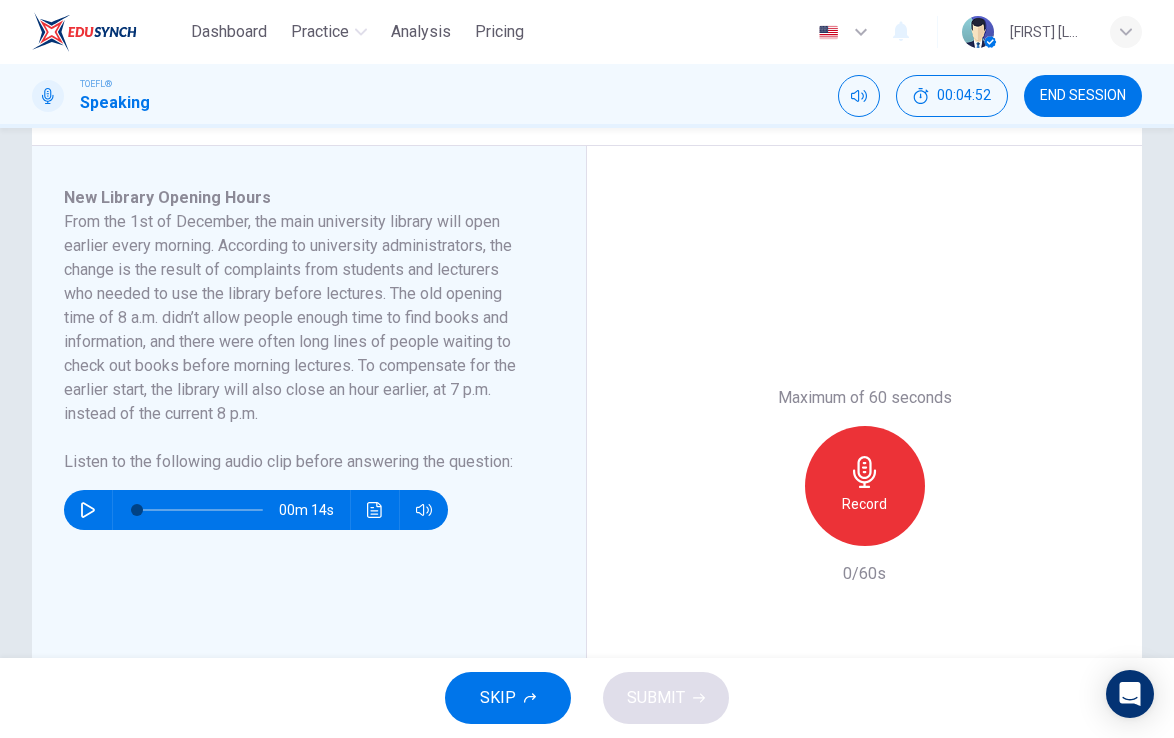 scroll, scrollTop: 304, scrollLeft: 0, axis: vertical 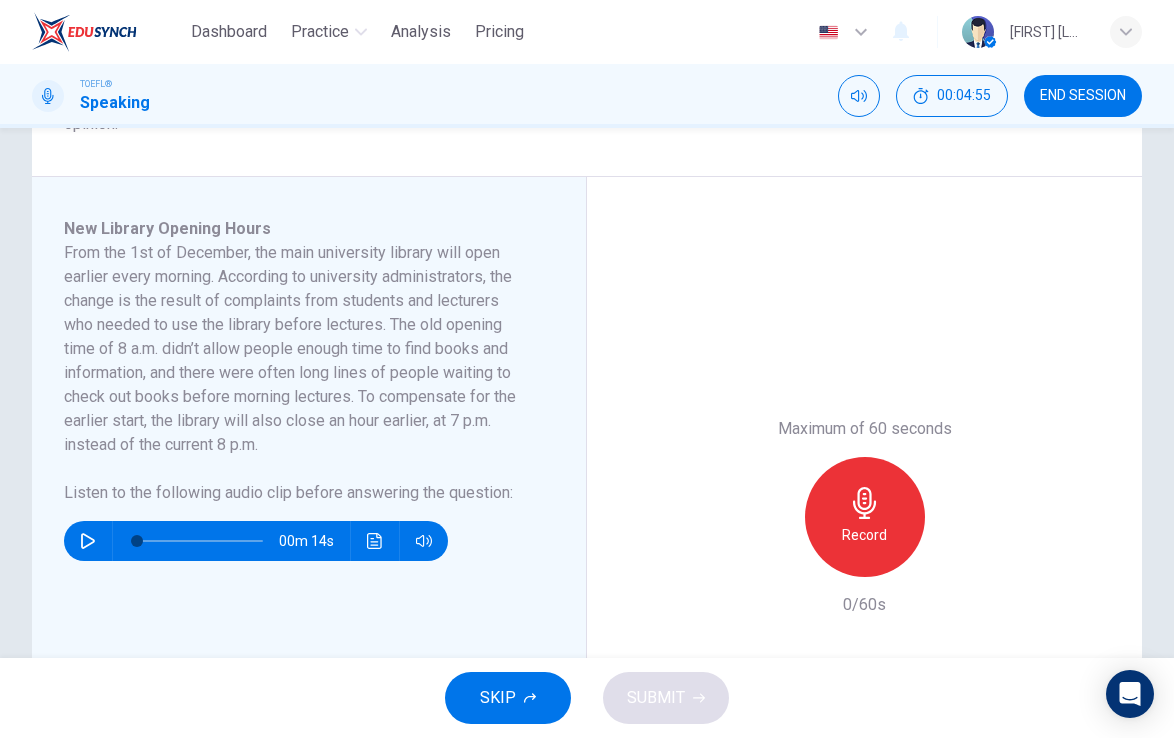click at bounding box center [88, 541] 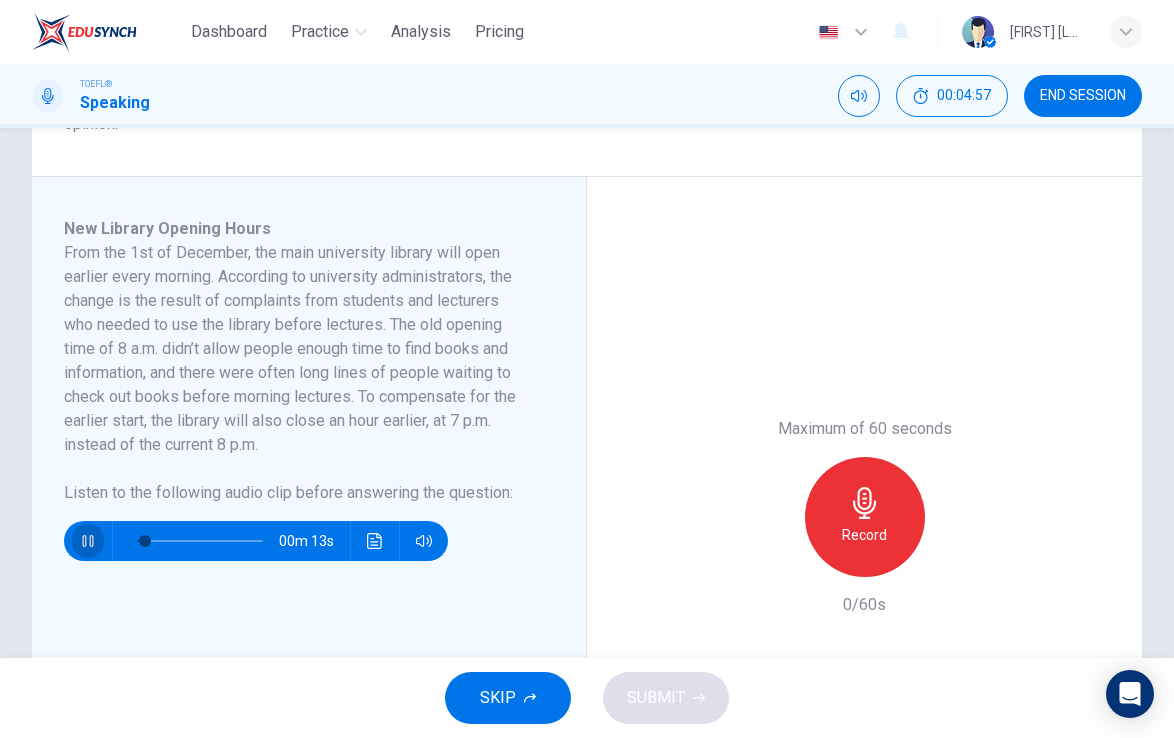 click at bounding box center (88, 541) 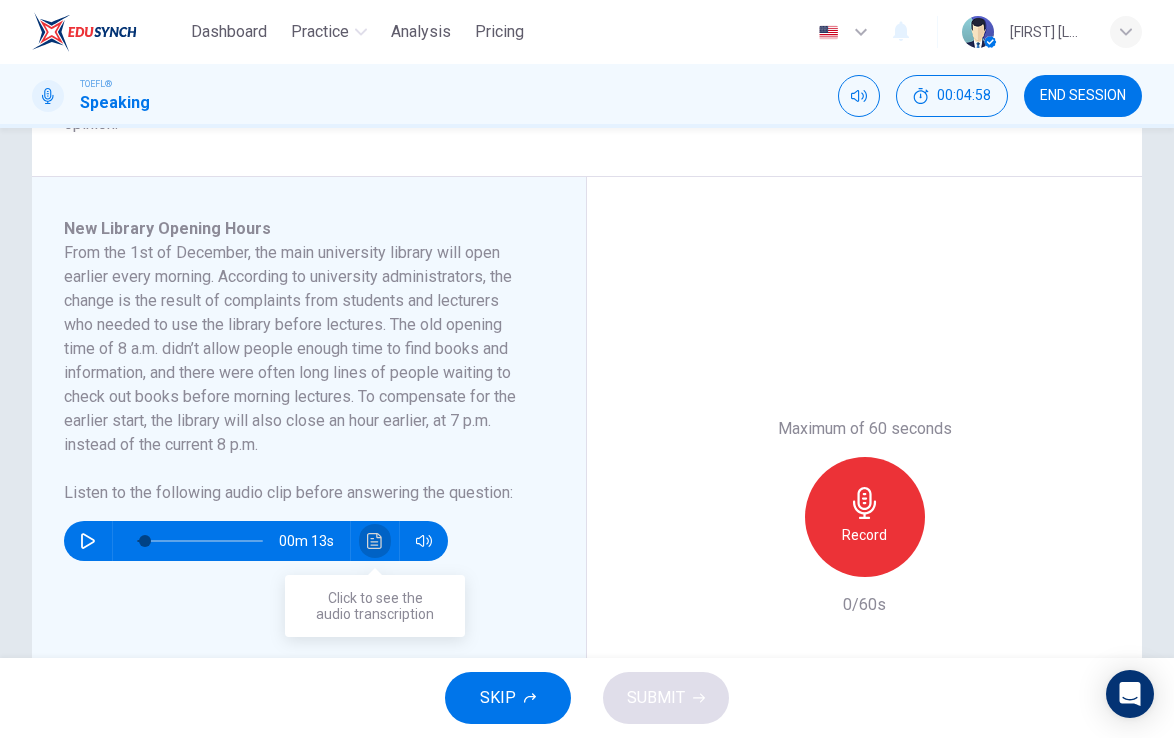 click at bounding box center [374, 541] 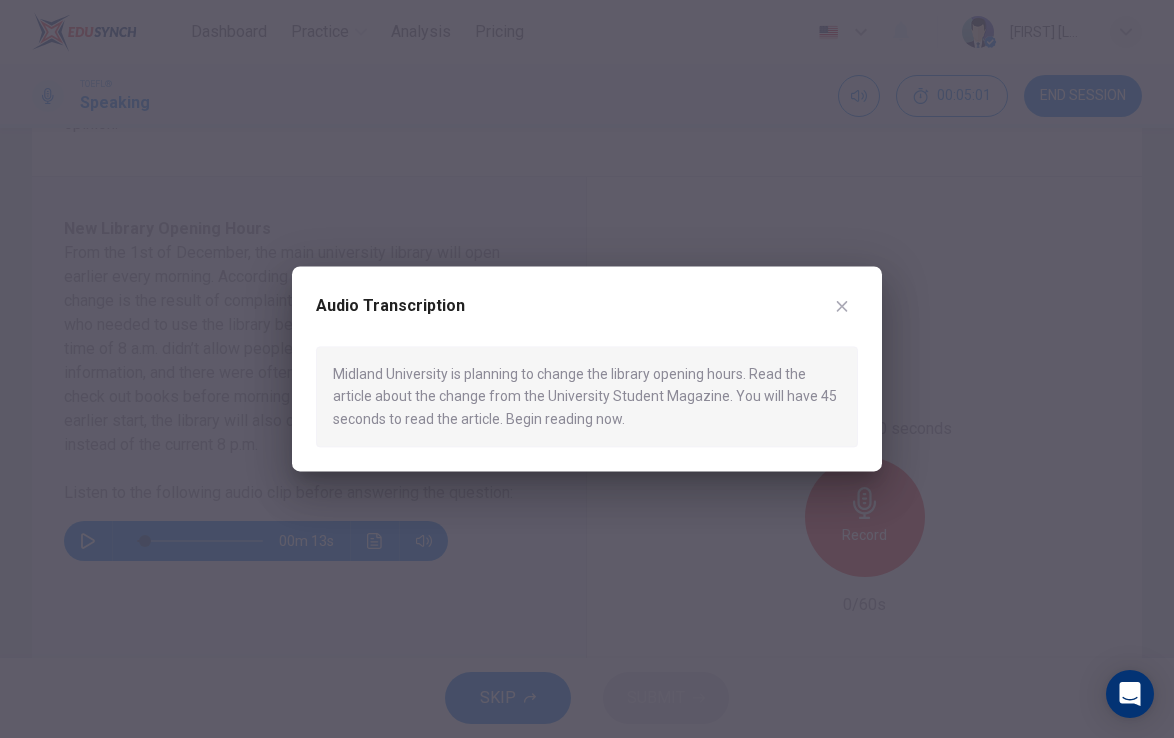 click at bounding box center [842, 306] 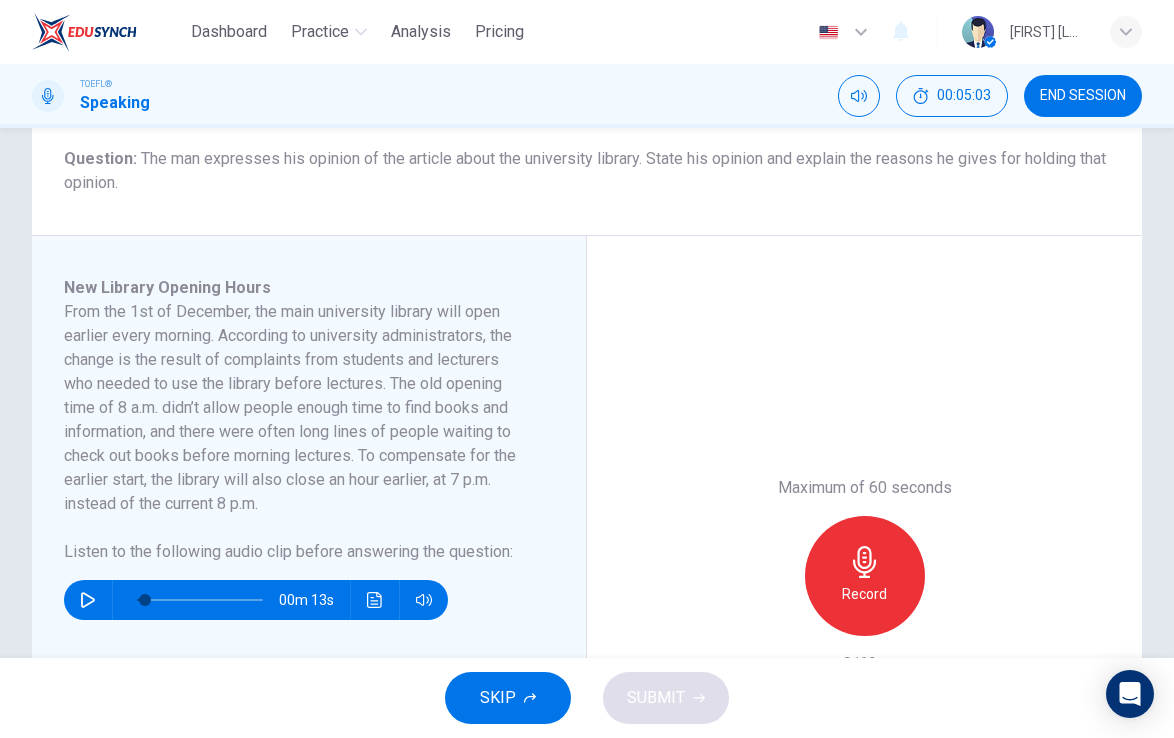 scroll, scrollTop: 220, scrollLeft: 0, axis: vertical 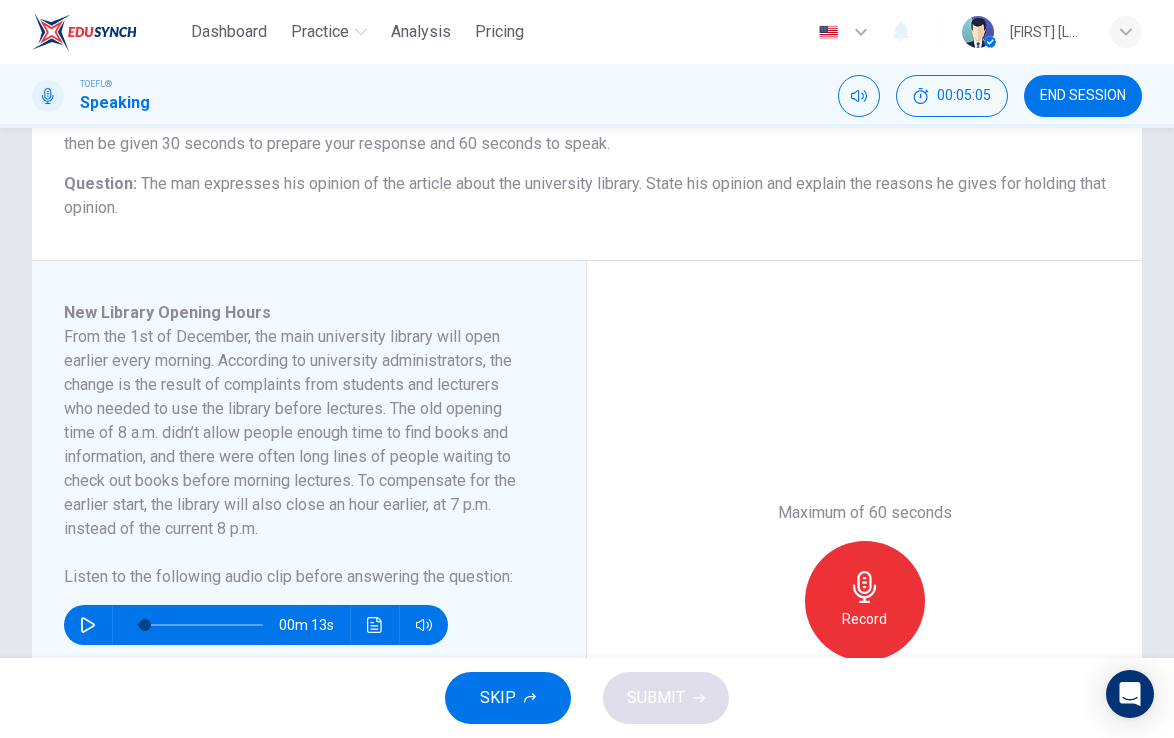 click on "00m 13s" at bounding box center [256, 625] 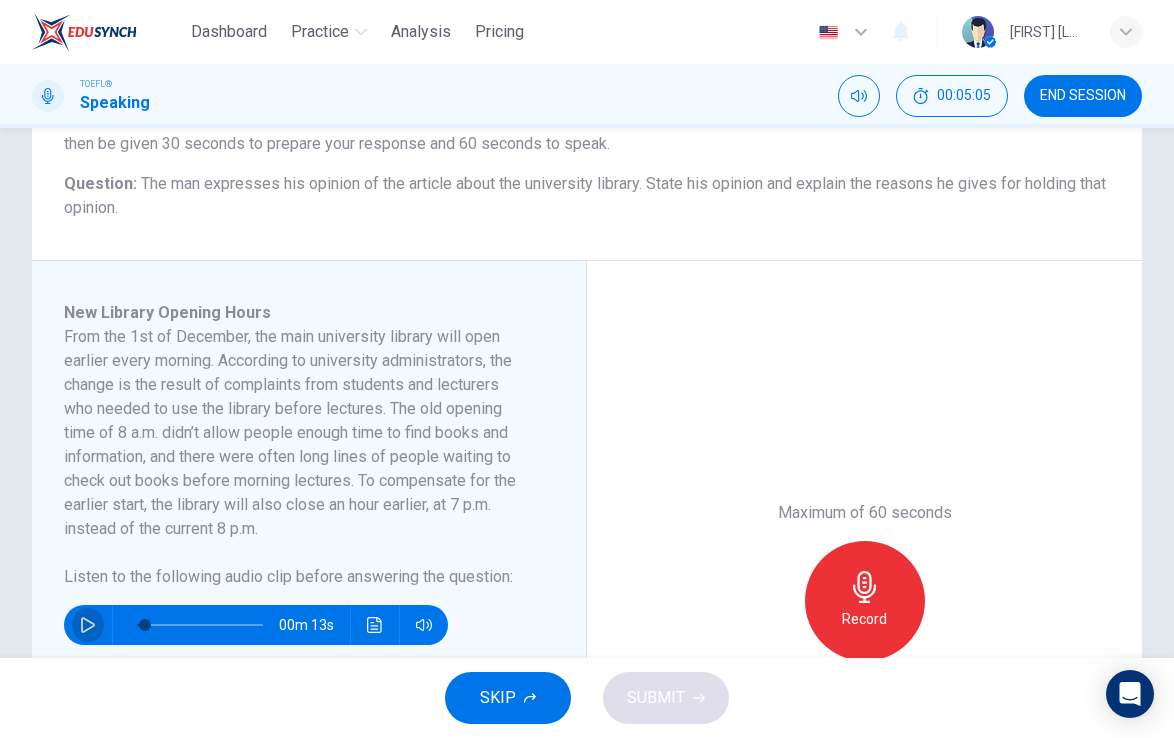 click at bounding box center [88, 625] 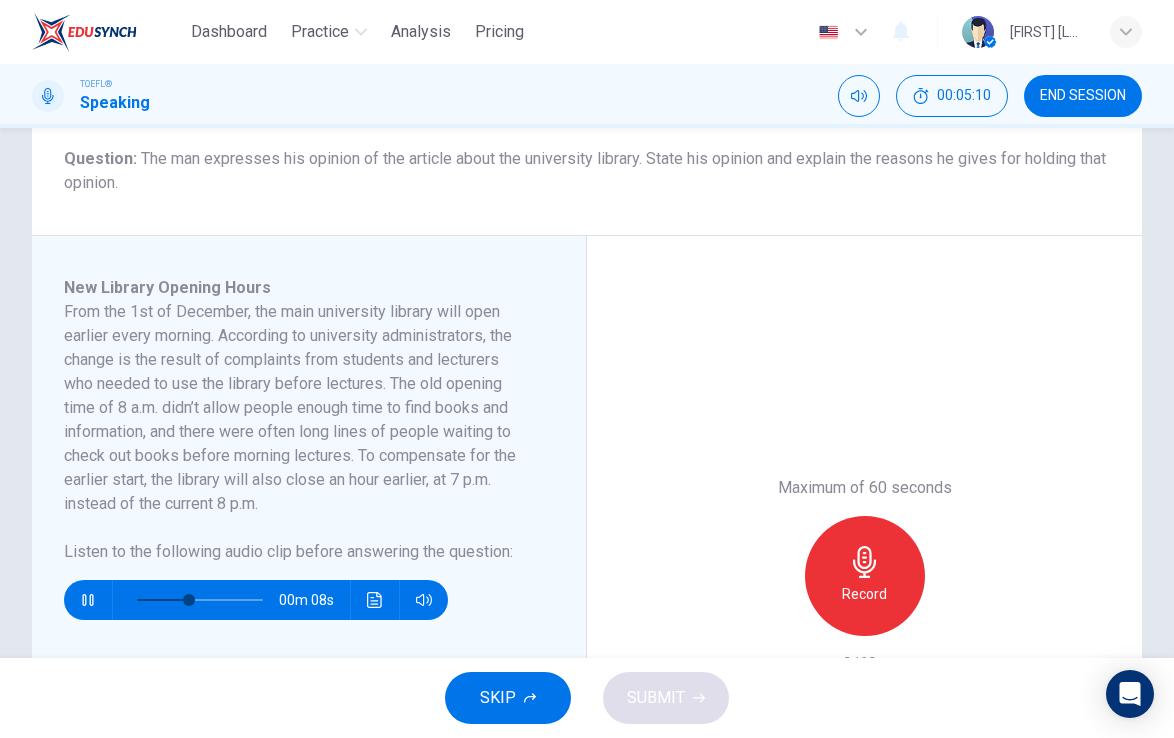 scroll, scrollTop: 0, scrollLeft: 0, axis: both 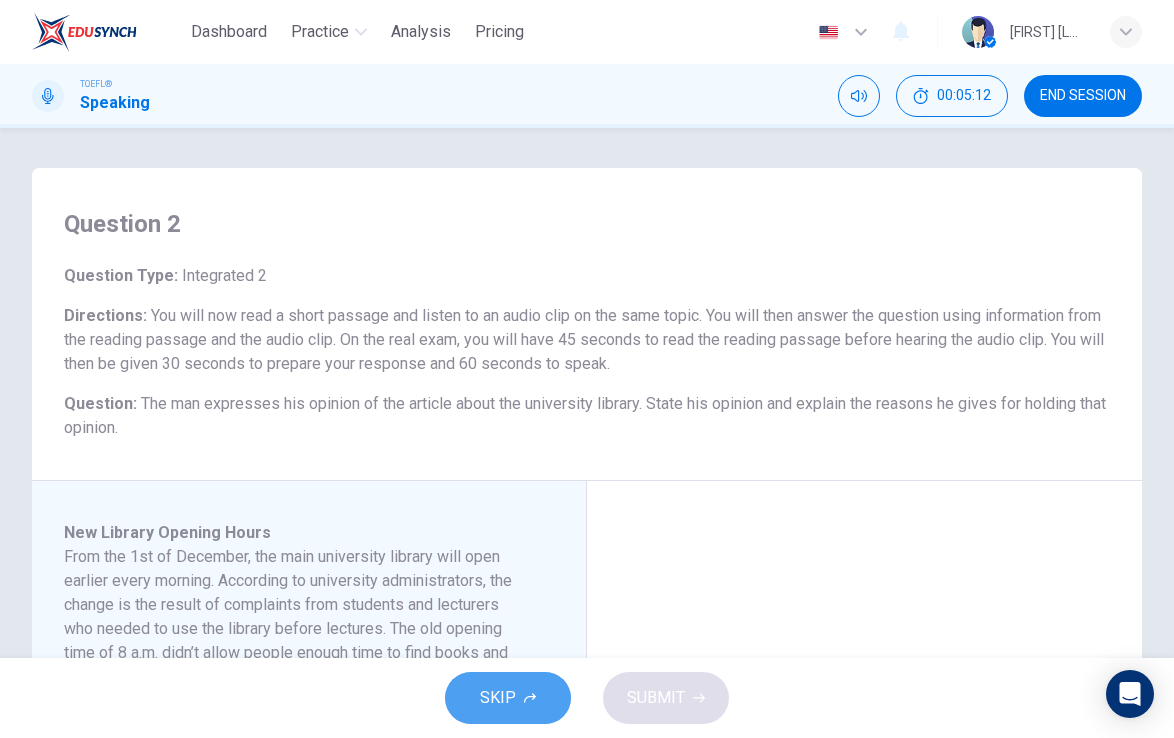 click on "SKIP" at bounding box center (498, 698) 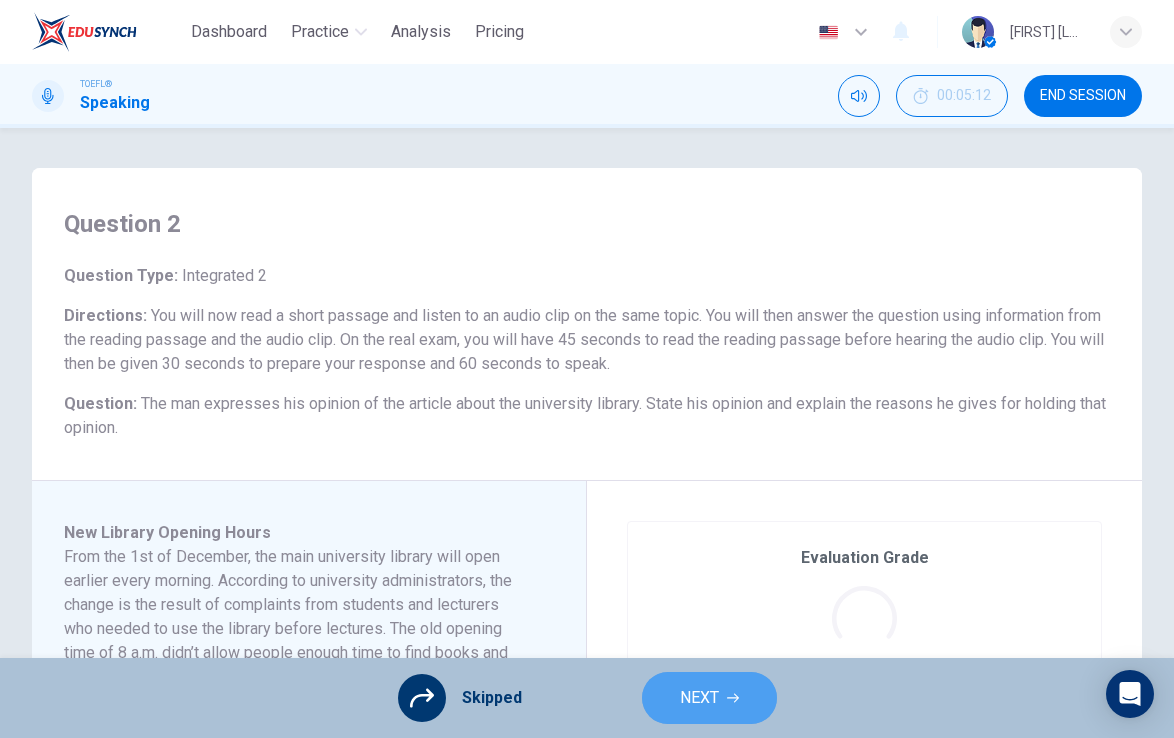 click on "NEXT" at bounding box center (699, 698) 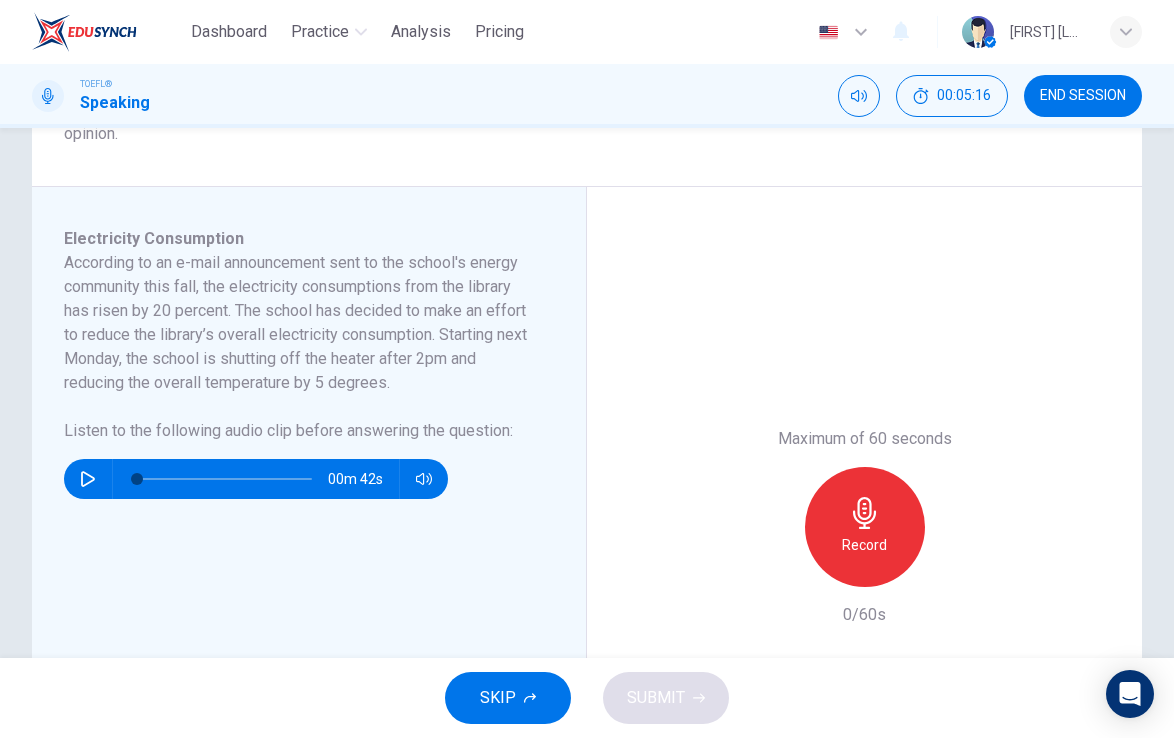 scroll, scrollTop: 289, scrollLeft: 0, axis: vertical 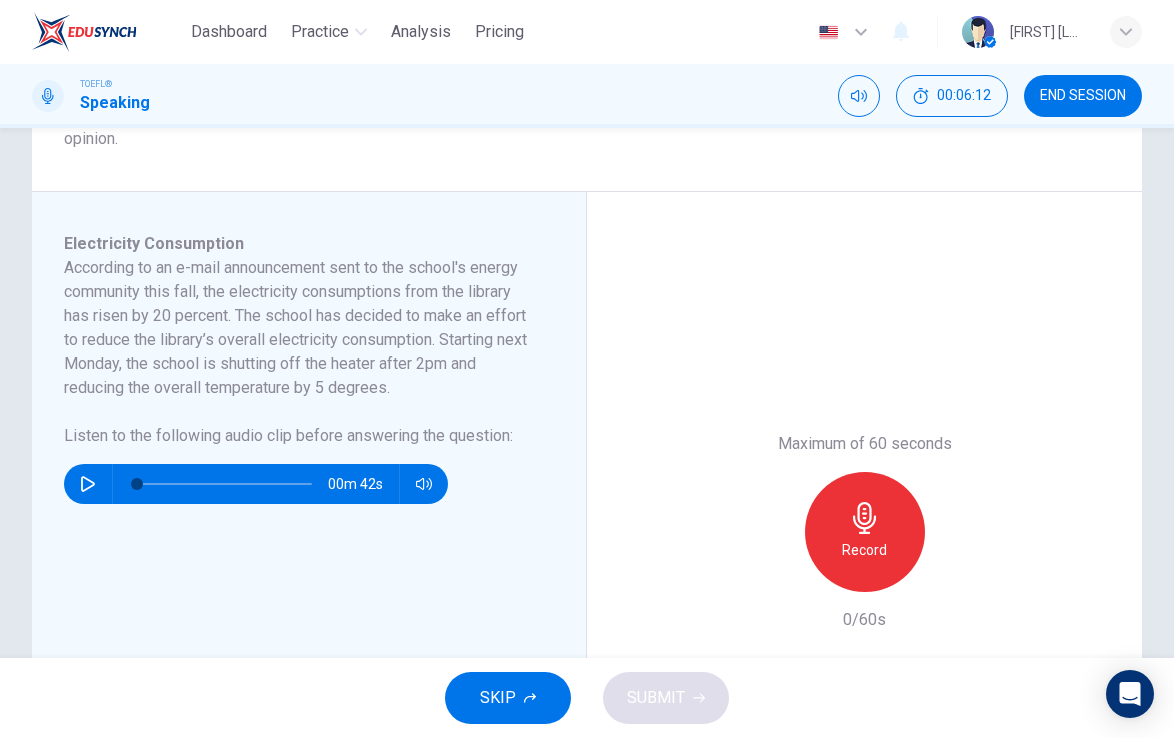 click at bounding box center (88, 484) 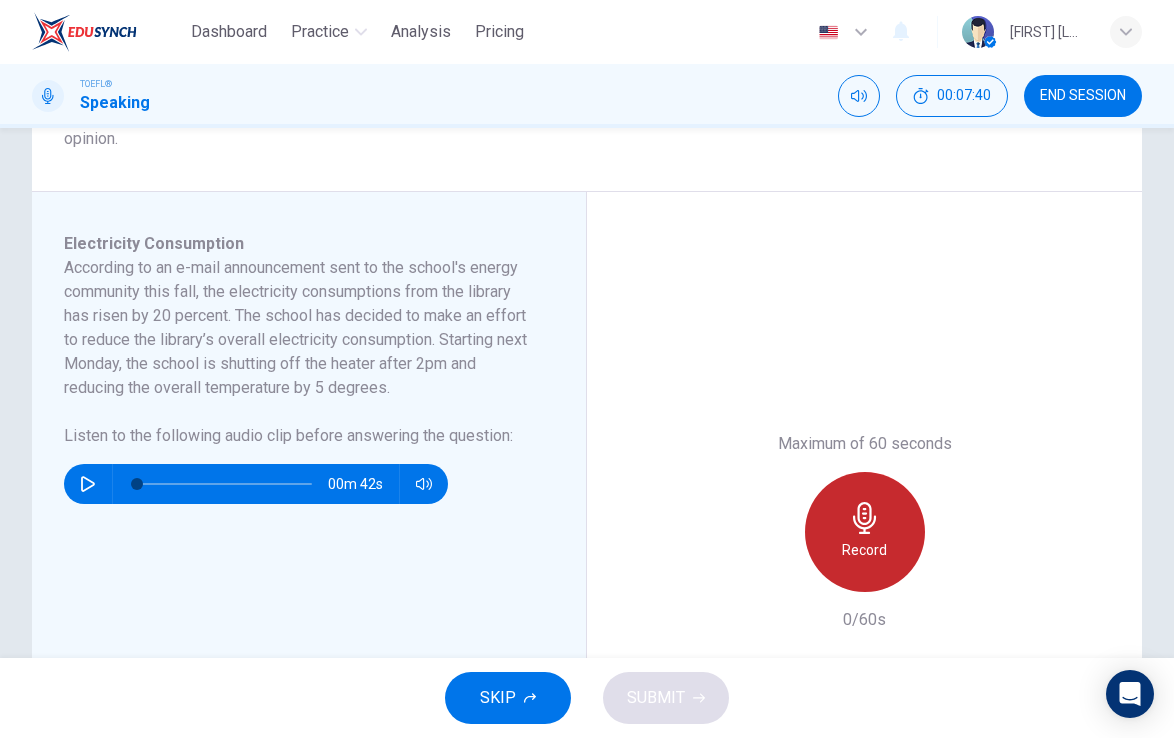 click on "Record" at bounding box center [864, 550] 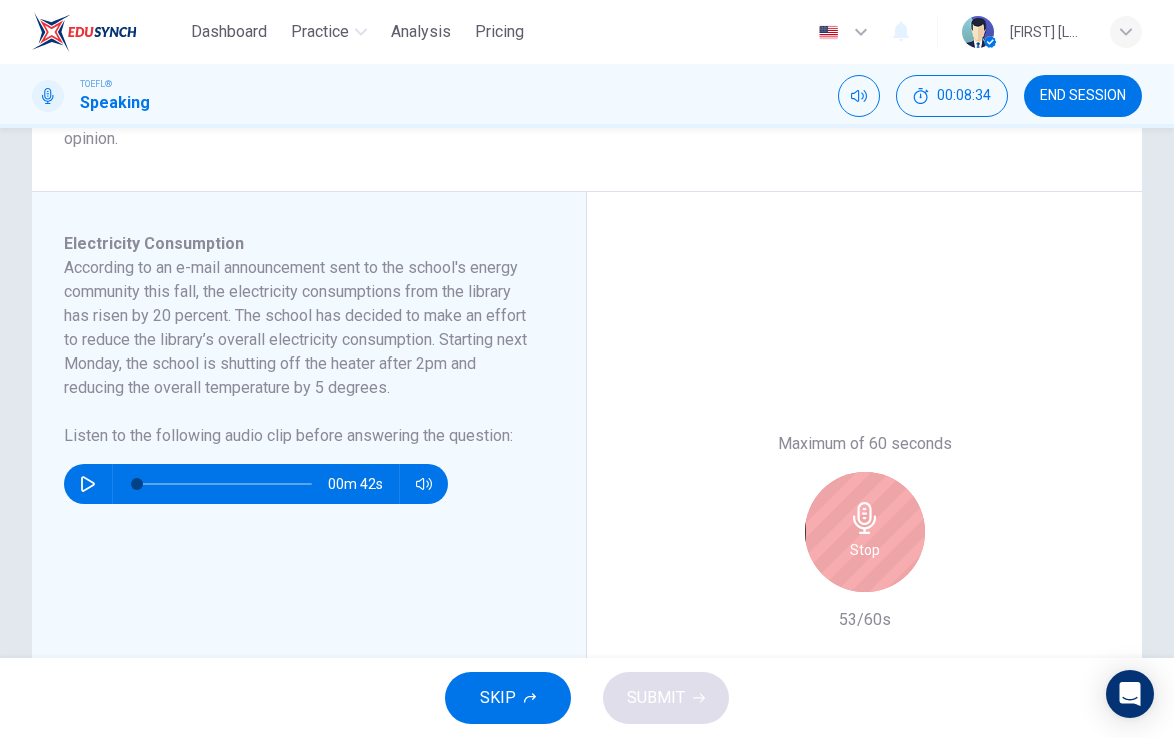 click on "Stop" at bounding box center (865, 550) 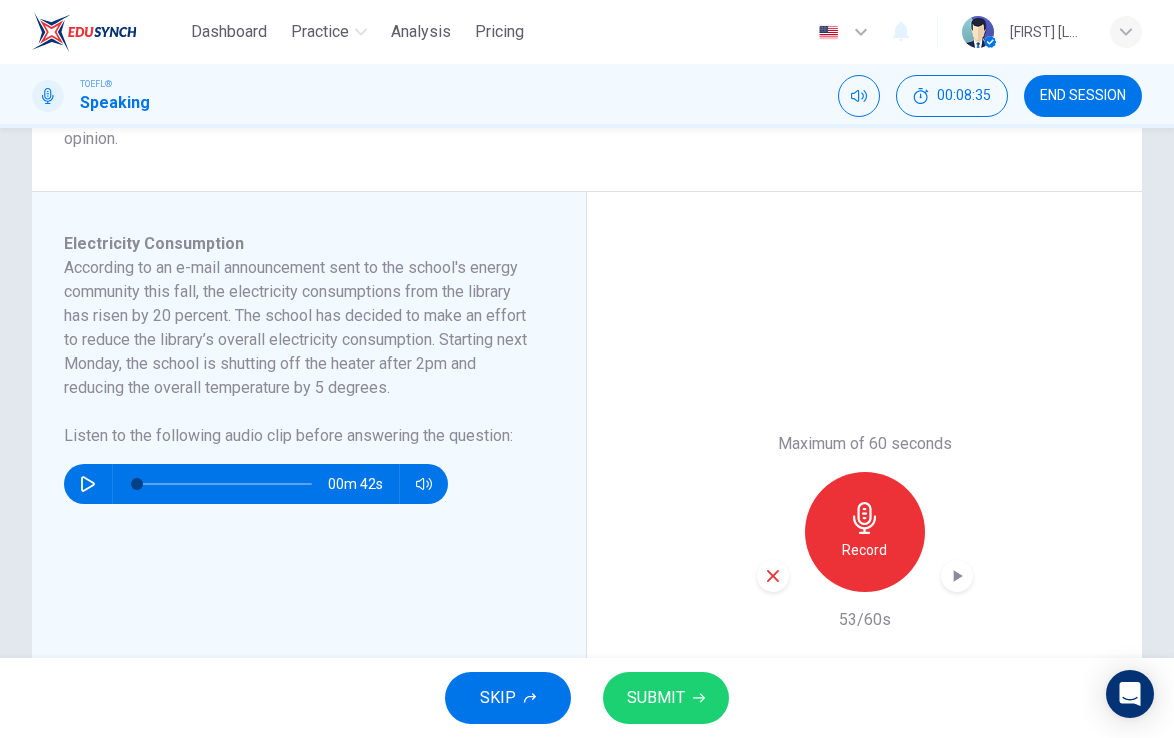 click on "SUBMIT" at bounding box center (656, 698) 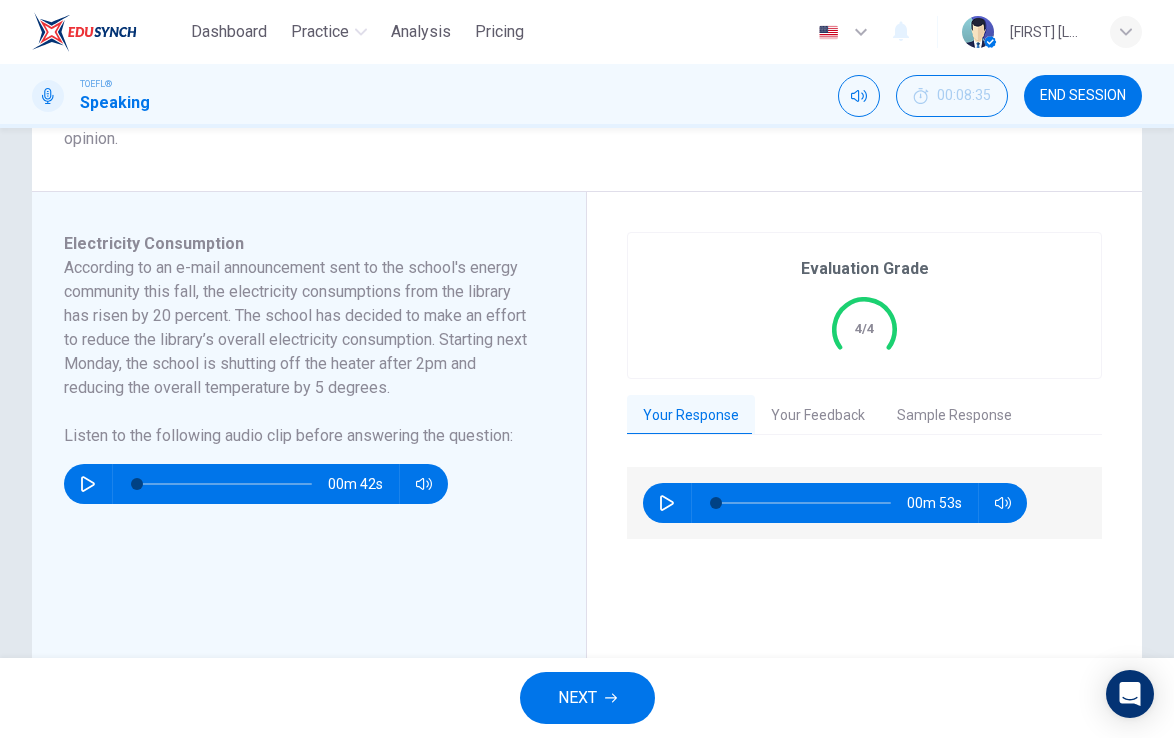 click on "Your Feedback" at bounding box center [818, 416] 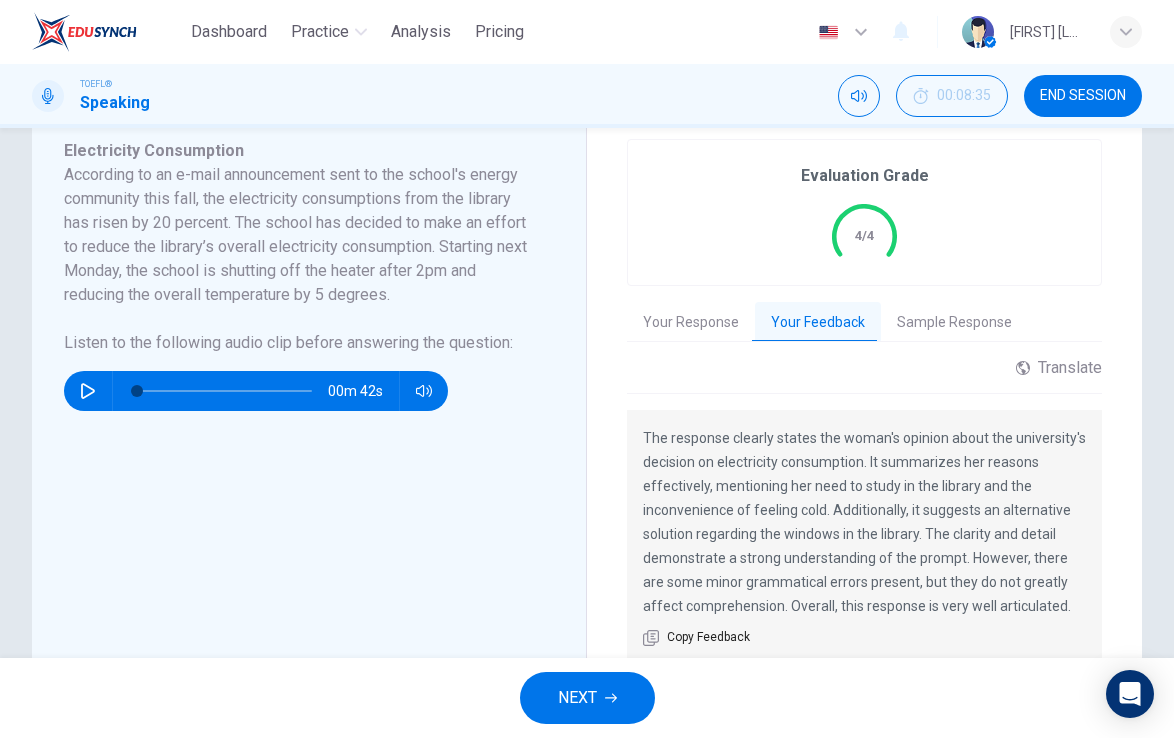 scroll, scrollTop: 424, scrollLeft: 0, axis: vertical 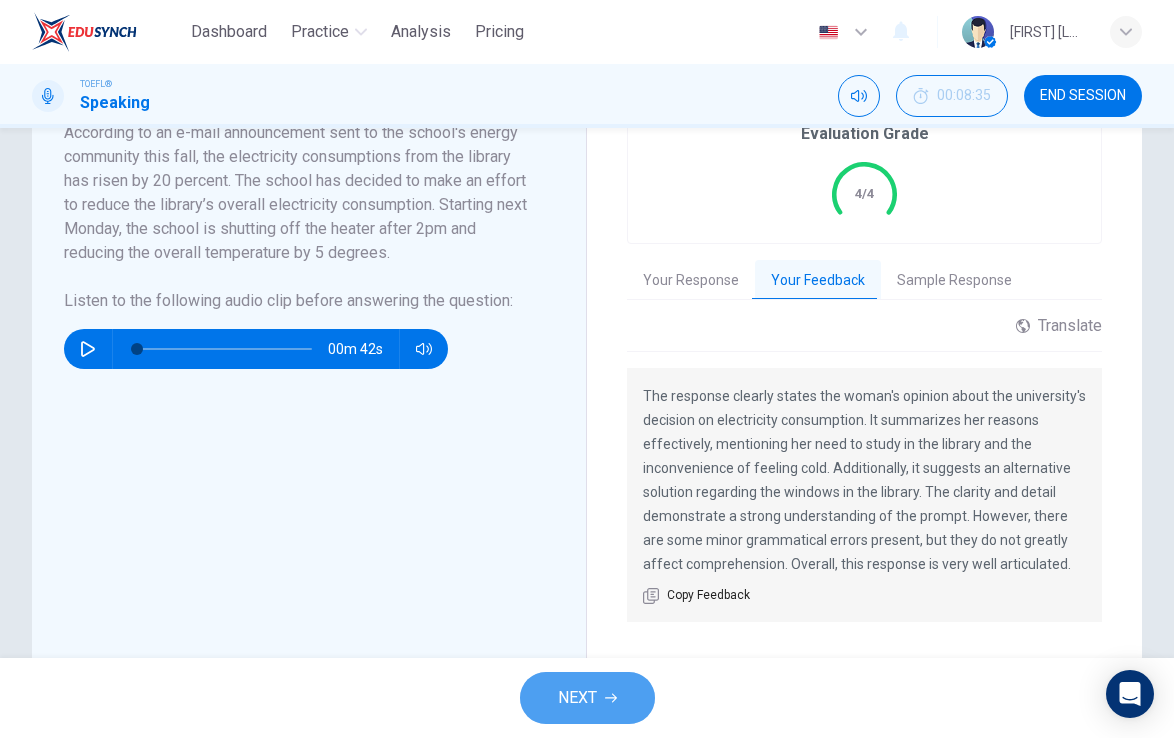 click on "NEXT" at bounding box center (577, 698) 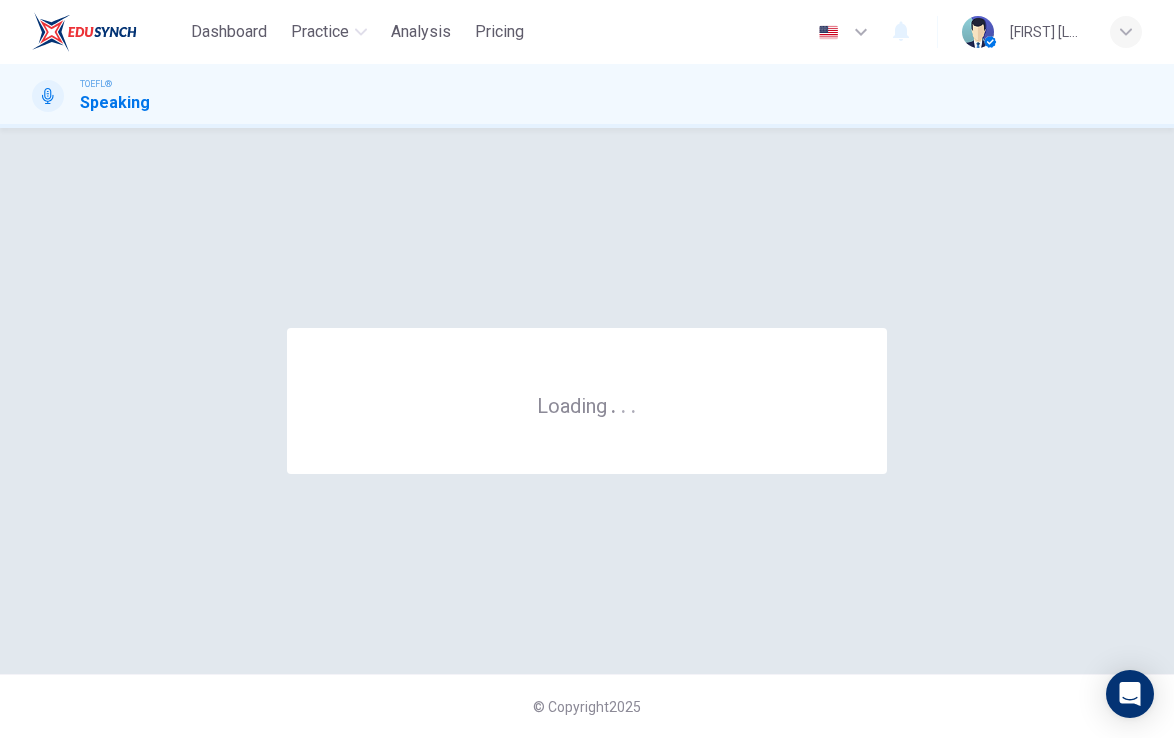scroll, scrollTop: 0, scrollLeft: 0, axis: both 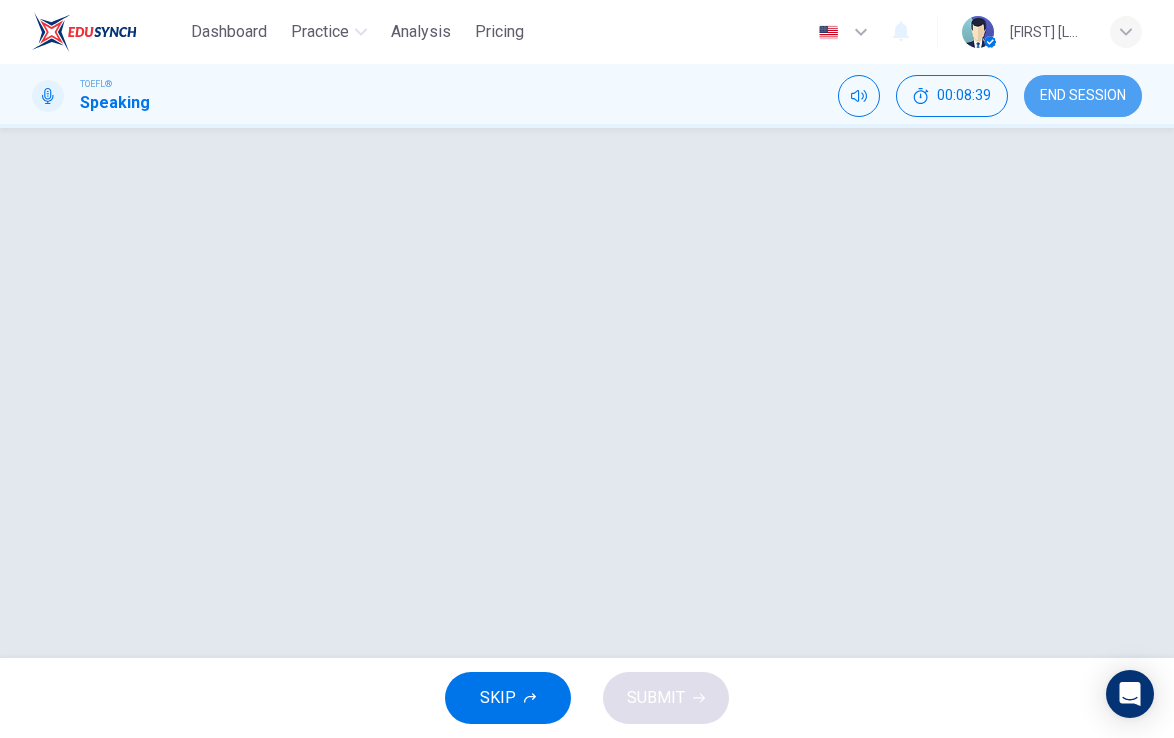 click on "END SESSION" at bounding box center (1083, 96) 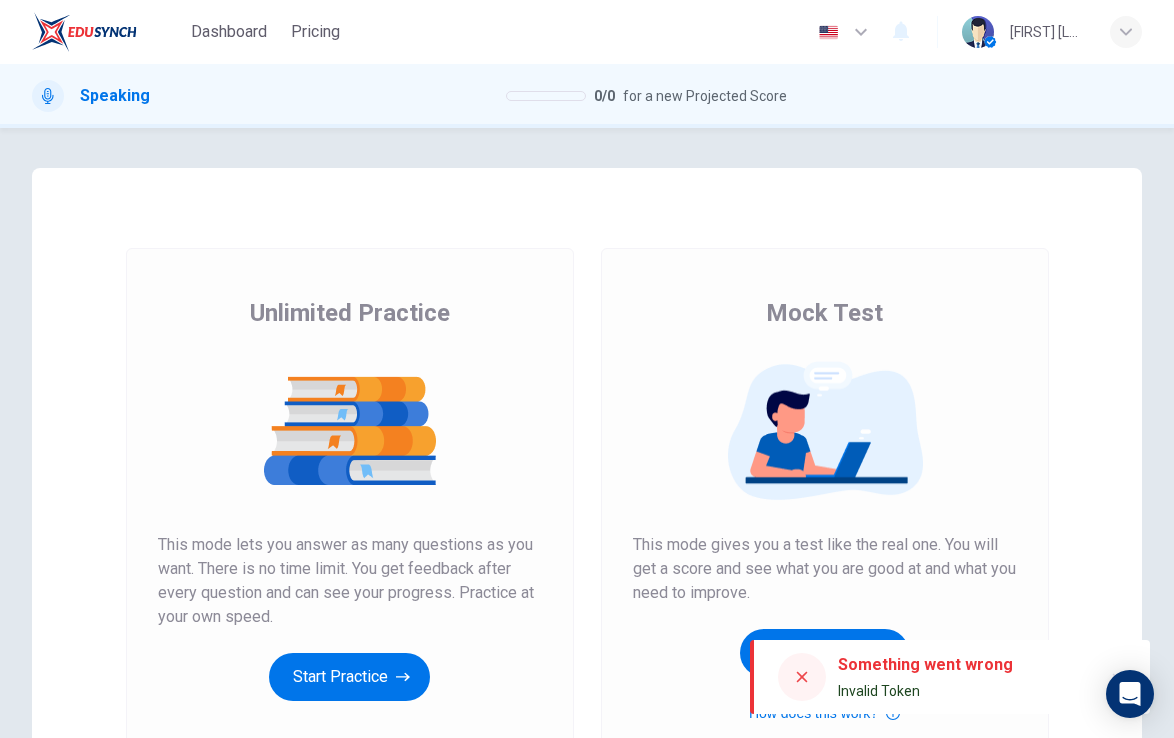 scroll, scrollTop: 0, scrollLeft: 0, axis: both 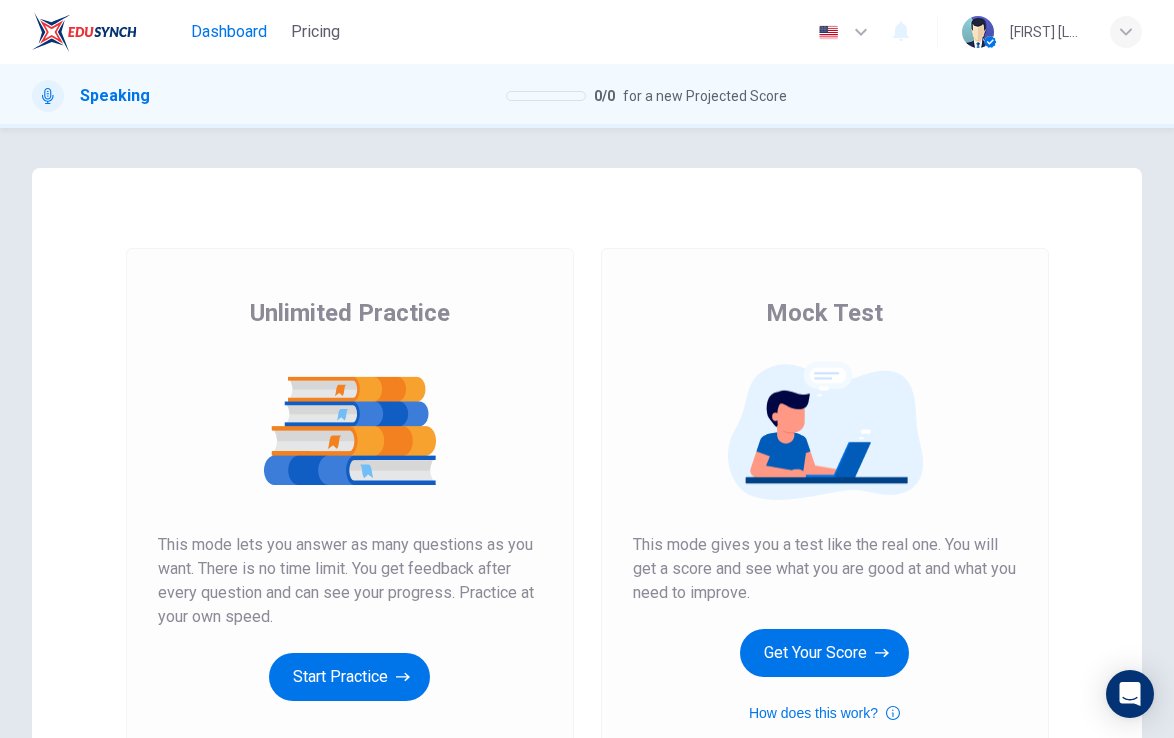 click on "Dashboard" at bounding box center [229, 32] 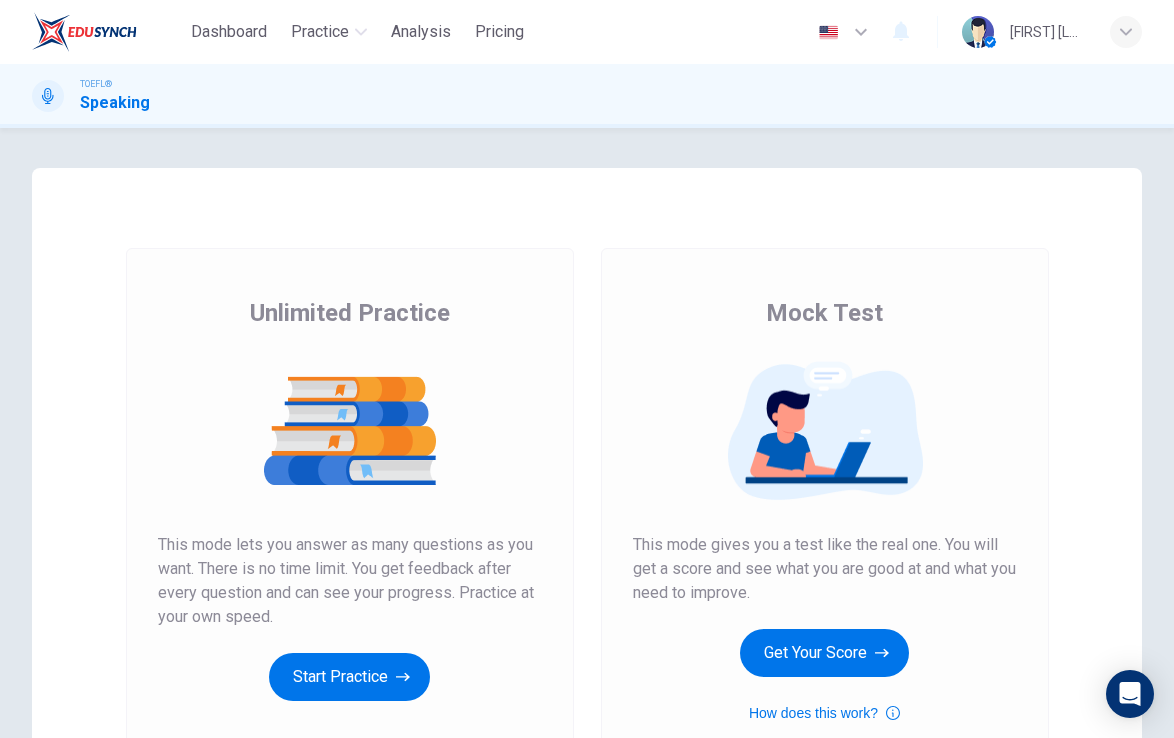 scroll, scrollTop: 0, scrollLeft: 0, axis: both 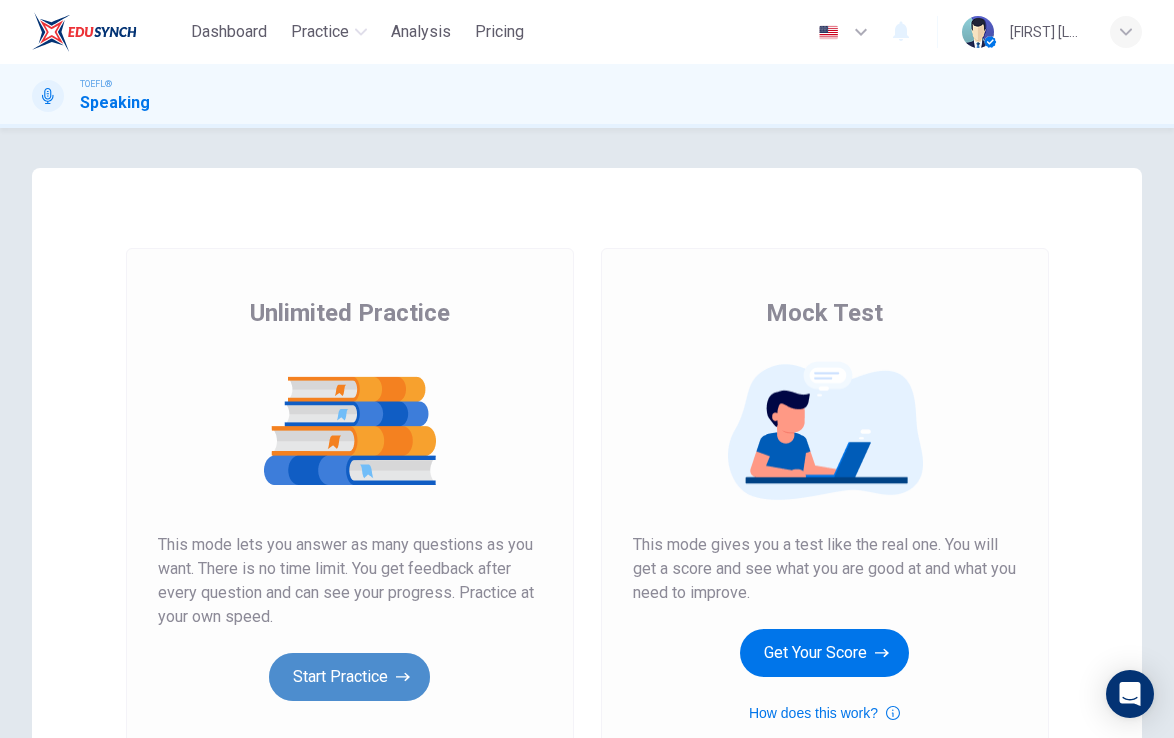 click on "Start Practice" at bounding box center (349, 677) 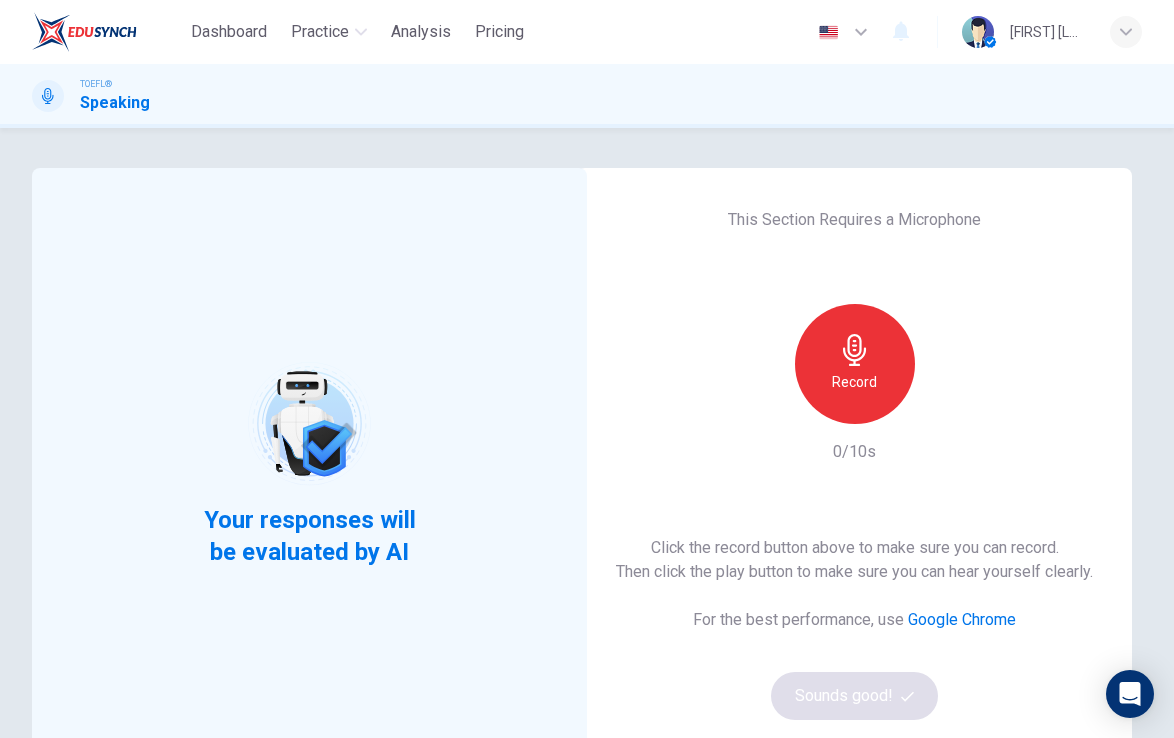 click on "Record" at bounding box center (855, 364) 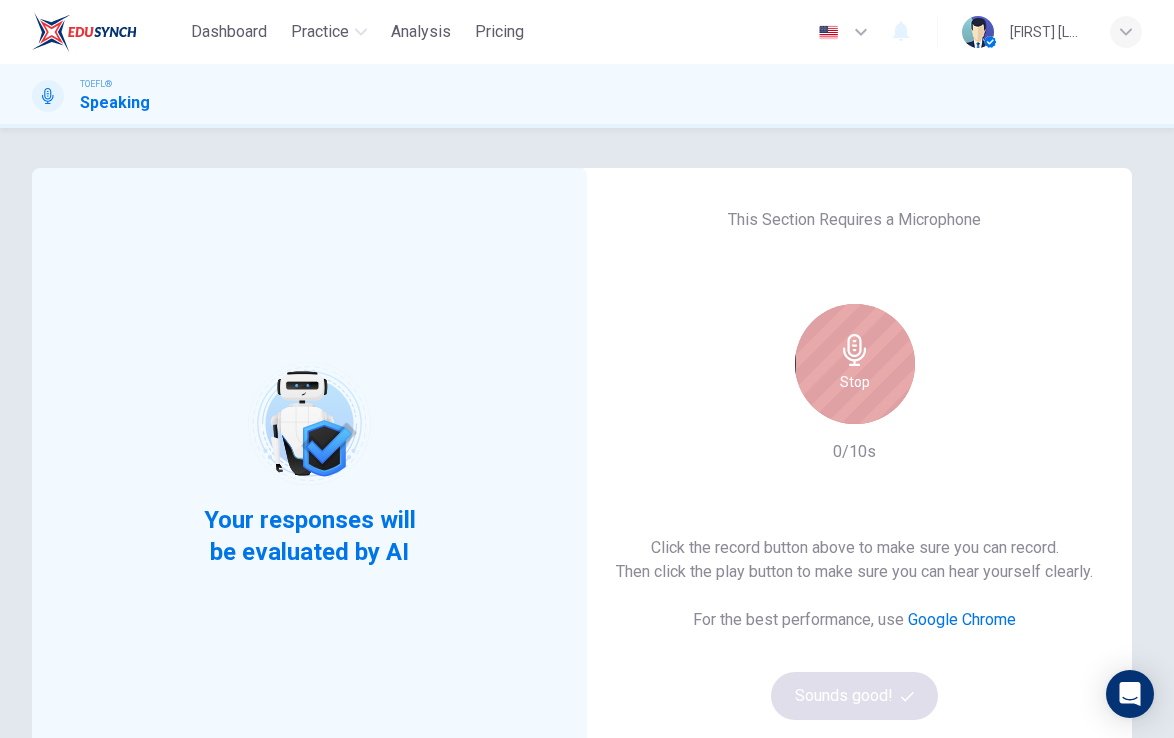 click on "Stop" at bounding box center (855, 364) 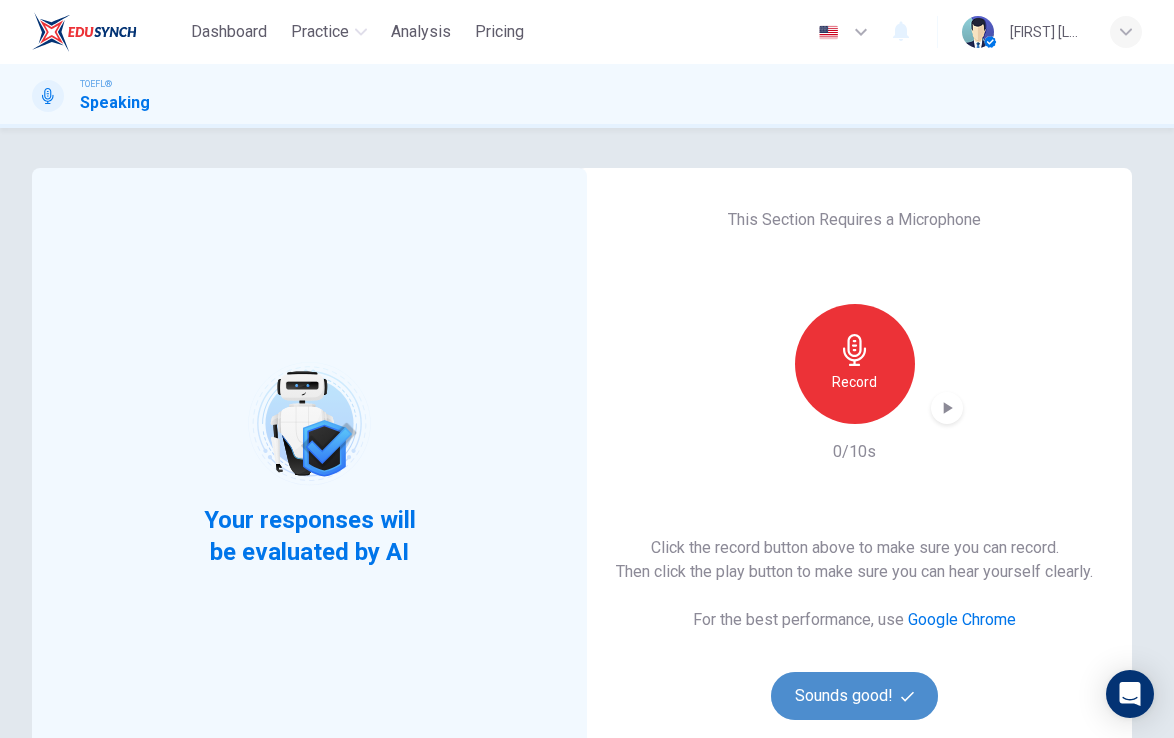 click on "Sounds good!" at bounding box center (855, 696) 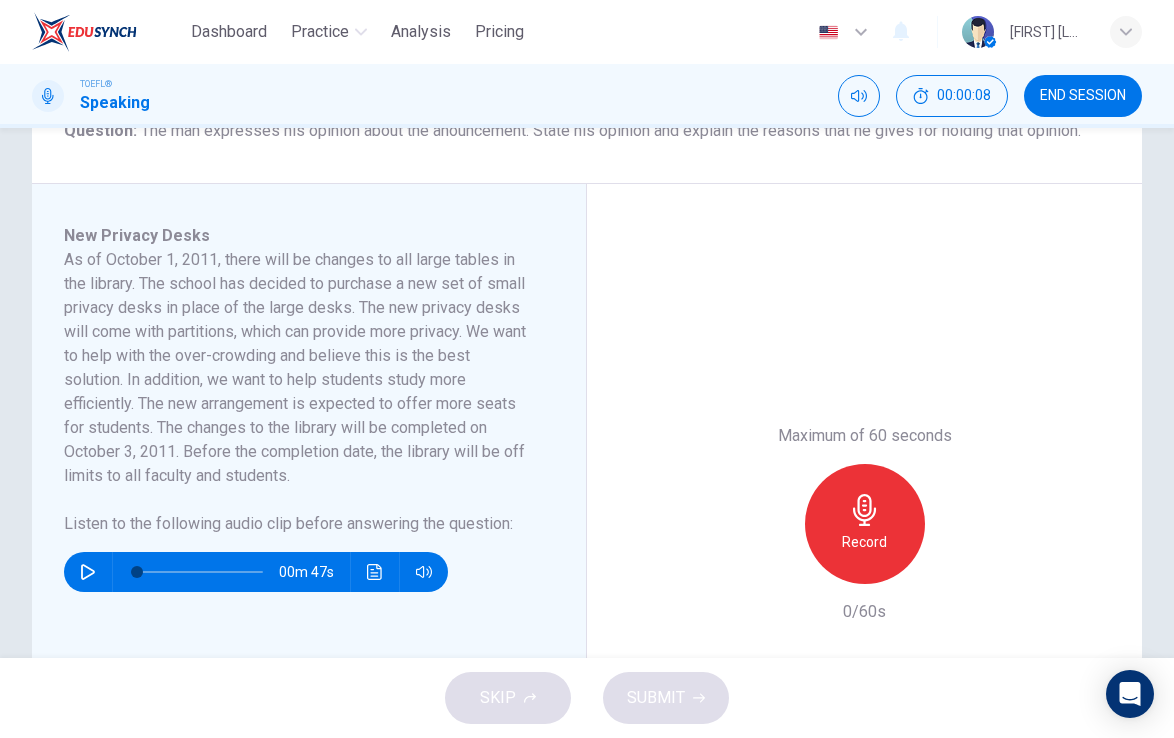 scroll, scrollTop: 283, scrollLeft: 0, axis: vertical 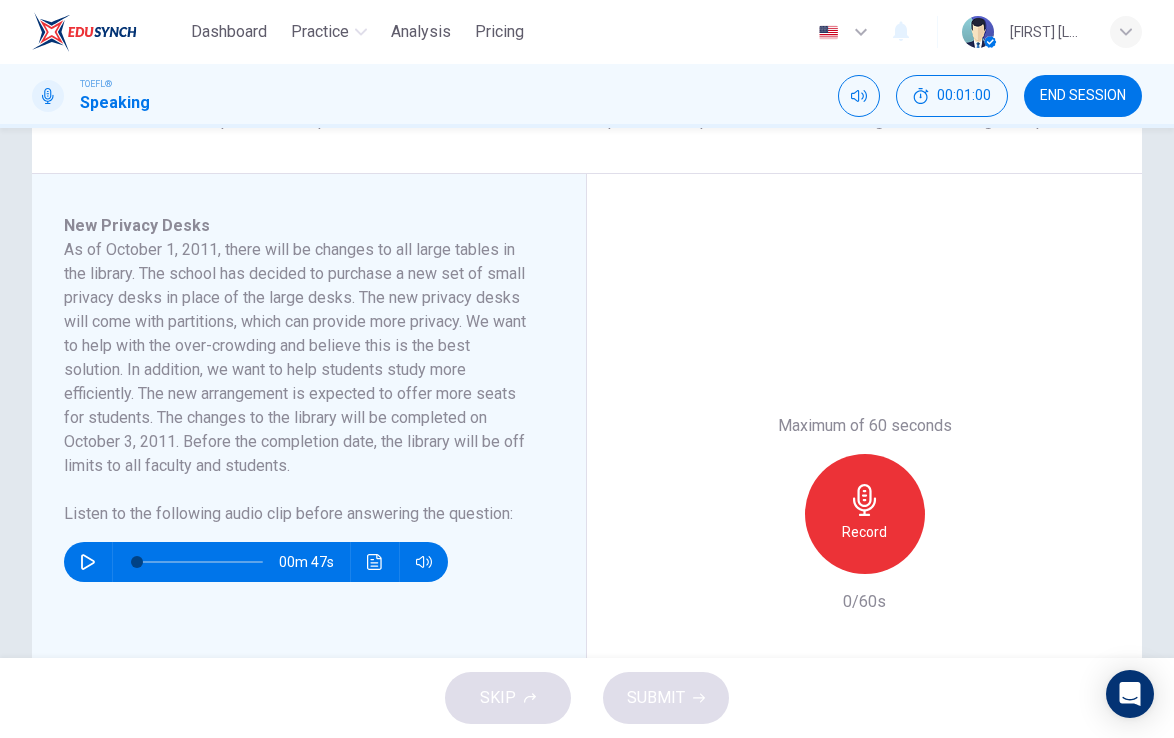 click at bounding box center [88, 562] 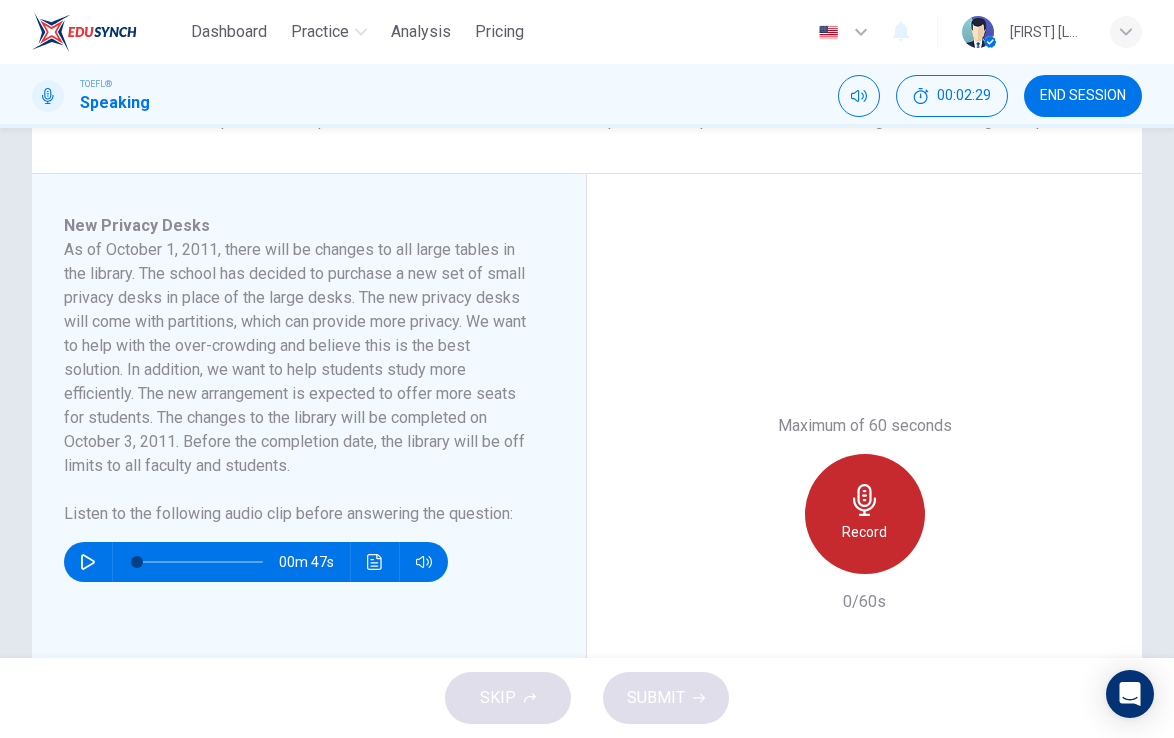 click on "Record" at bounding box center [865, 514] 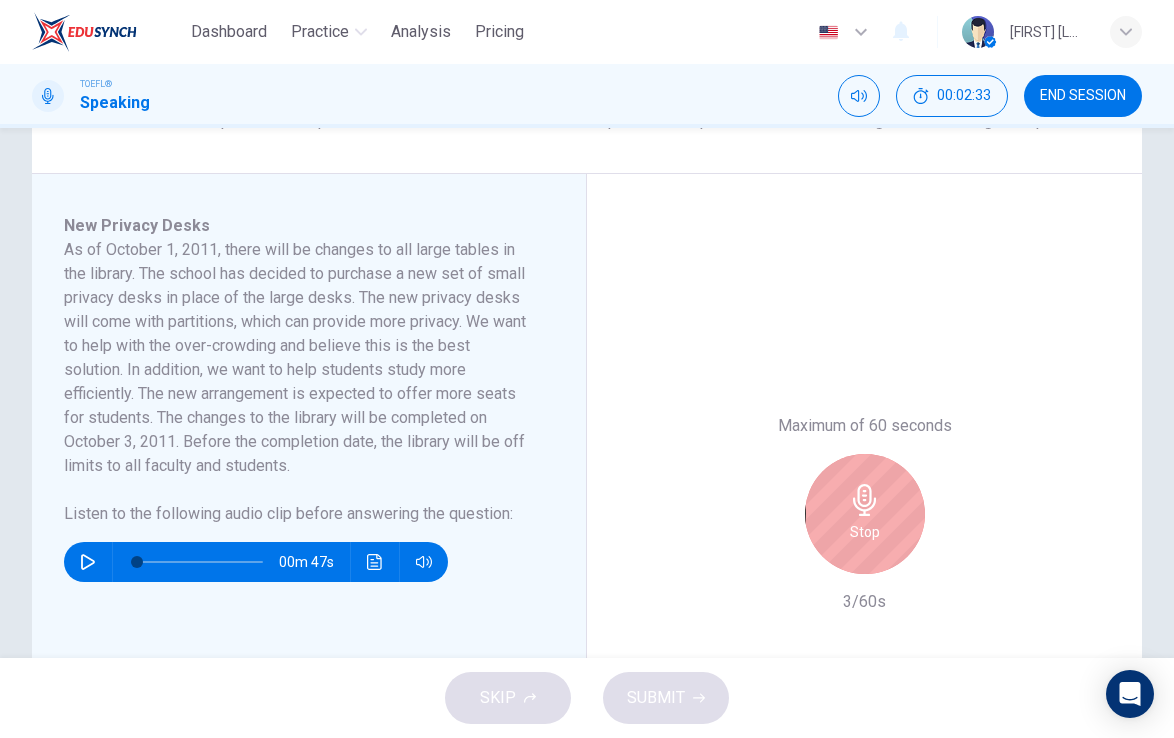 click on "Stop" at bounding box center [865, 514] 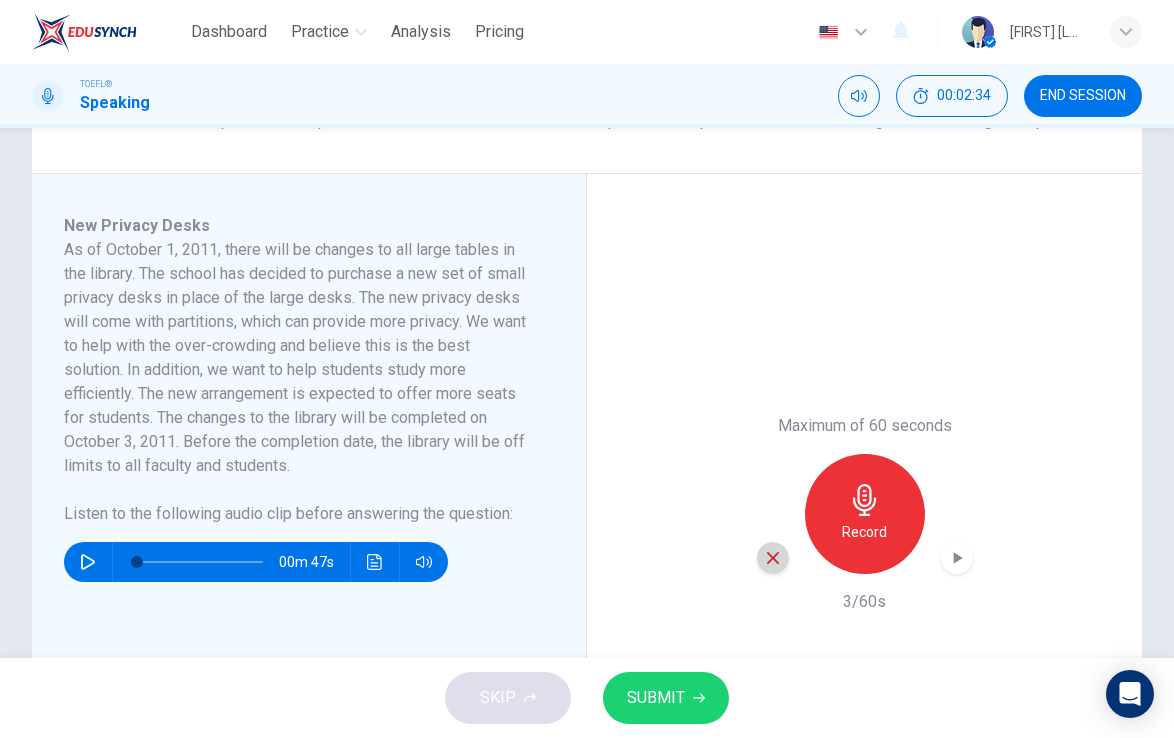 click at bounding box center (773, 558) 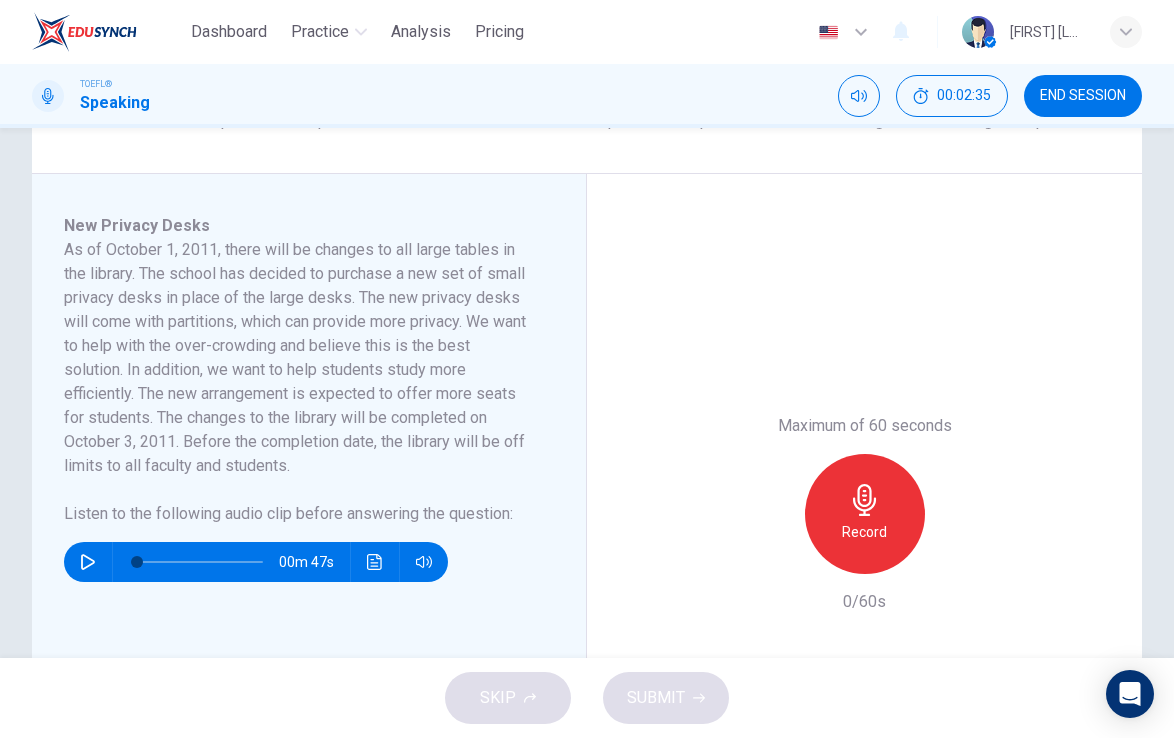 click at bounding box center (865, 500) 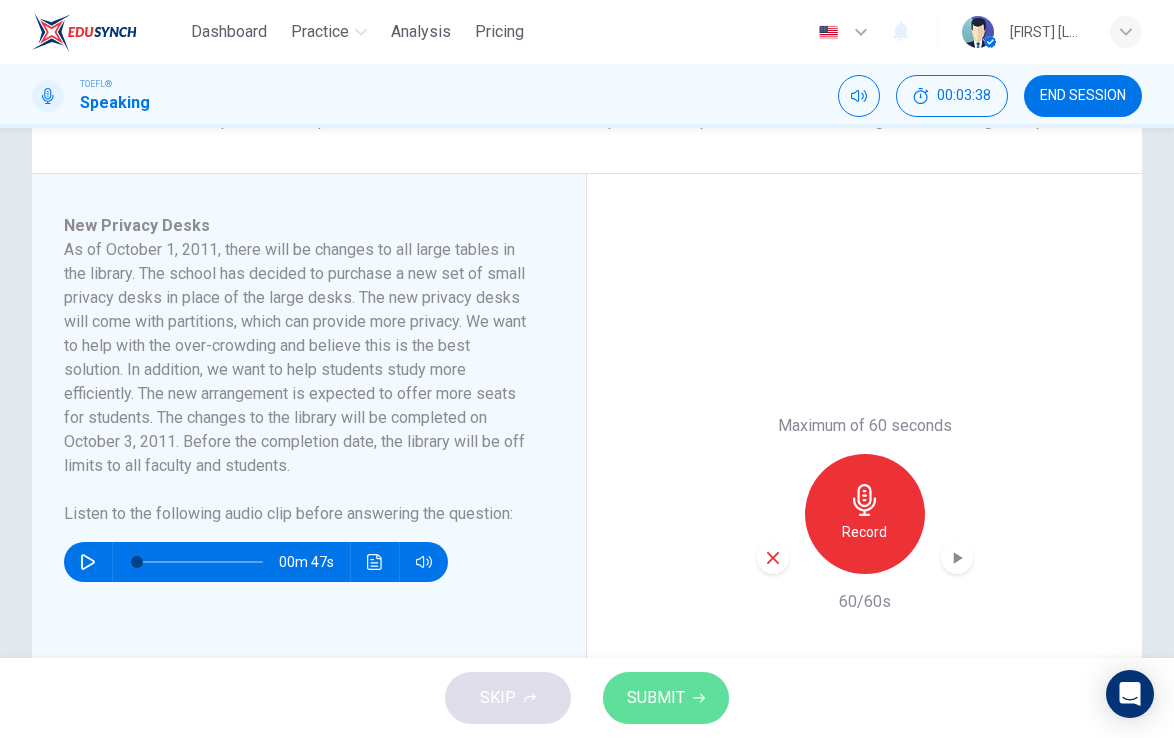click on "SUBMIT" at bounding box center [656, 698] 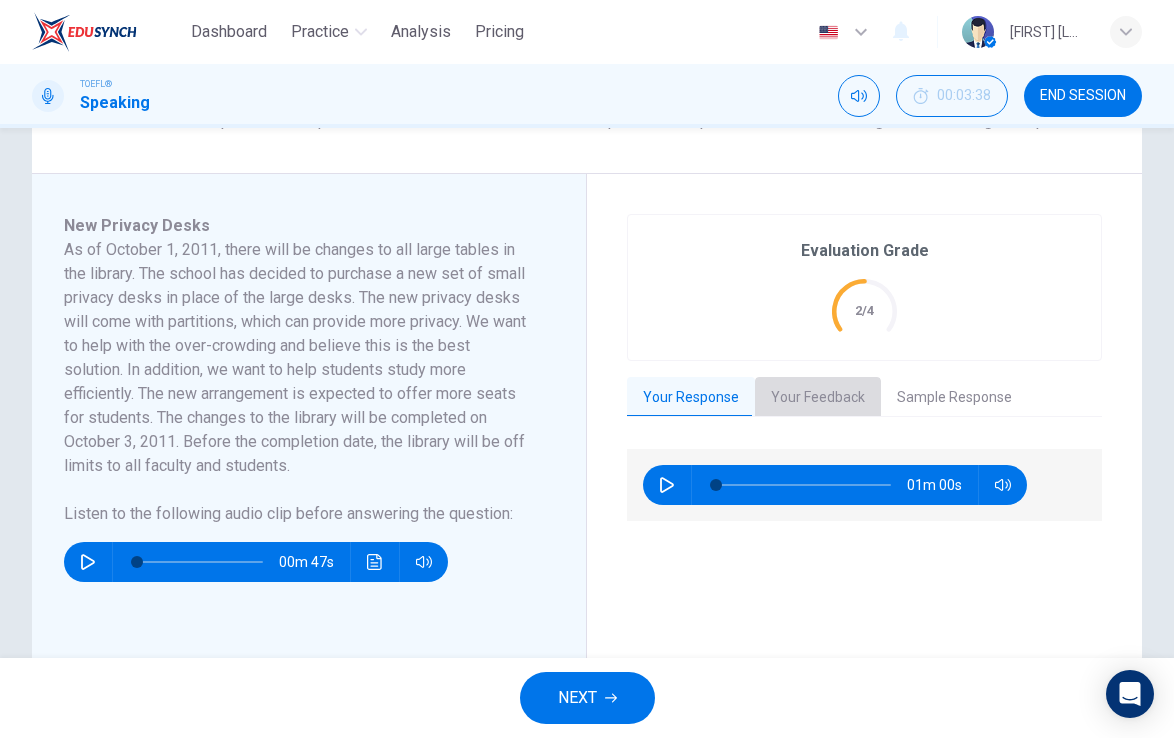 click on "Your Feedback" at bounding box center [818, 398] 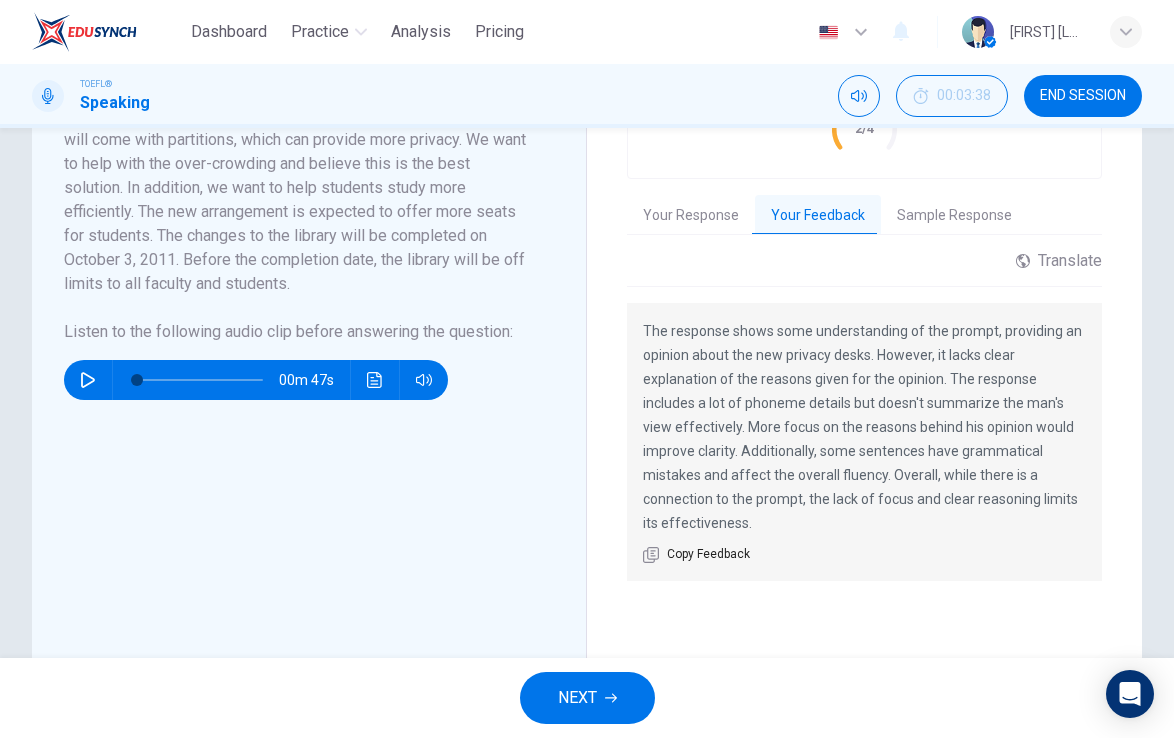 scroll, scrollTop: 463, scrollLeft: 0, axis: vertical 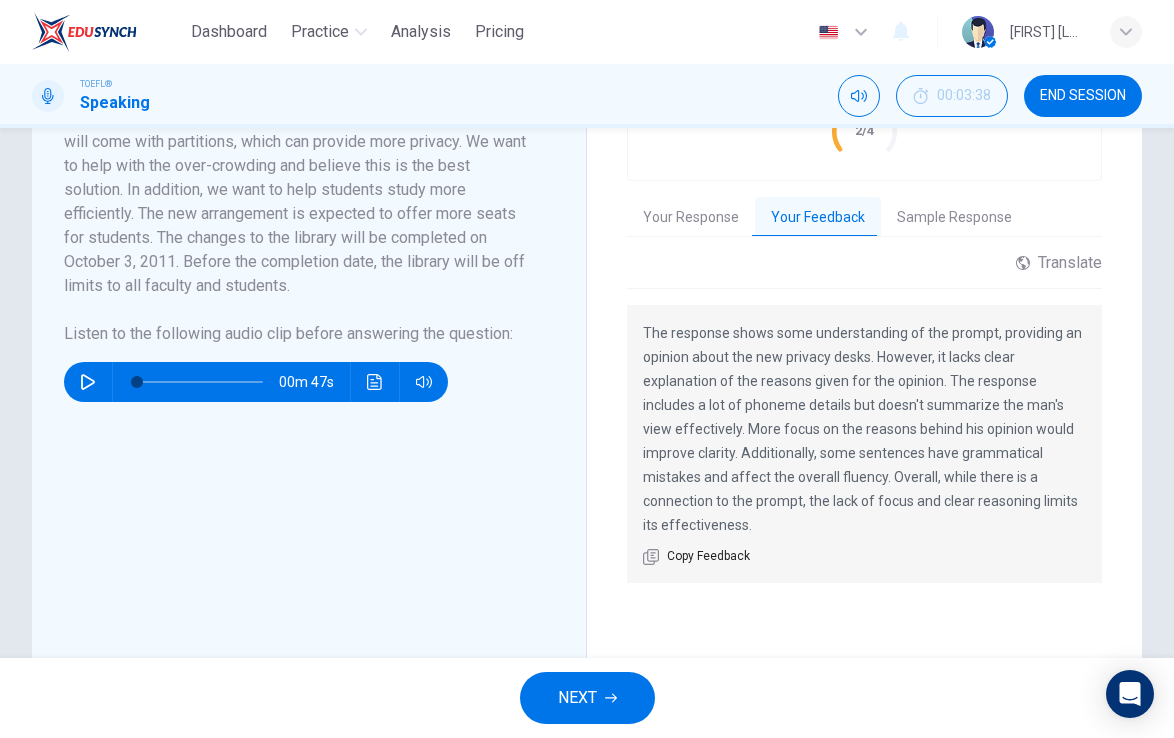 click at bounding box center (611, 698) 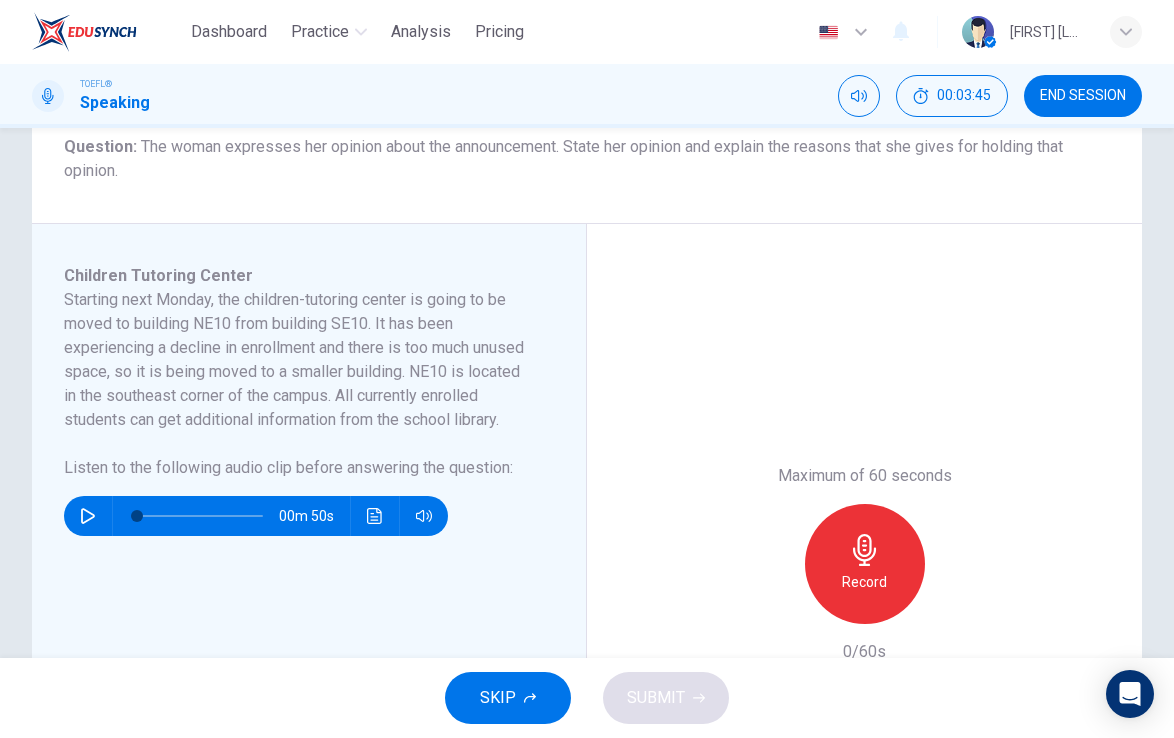scroll, scrollTop: 267, scrollLeft: 0, axis: vertical 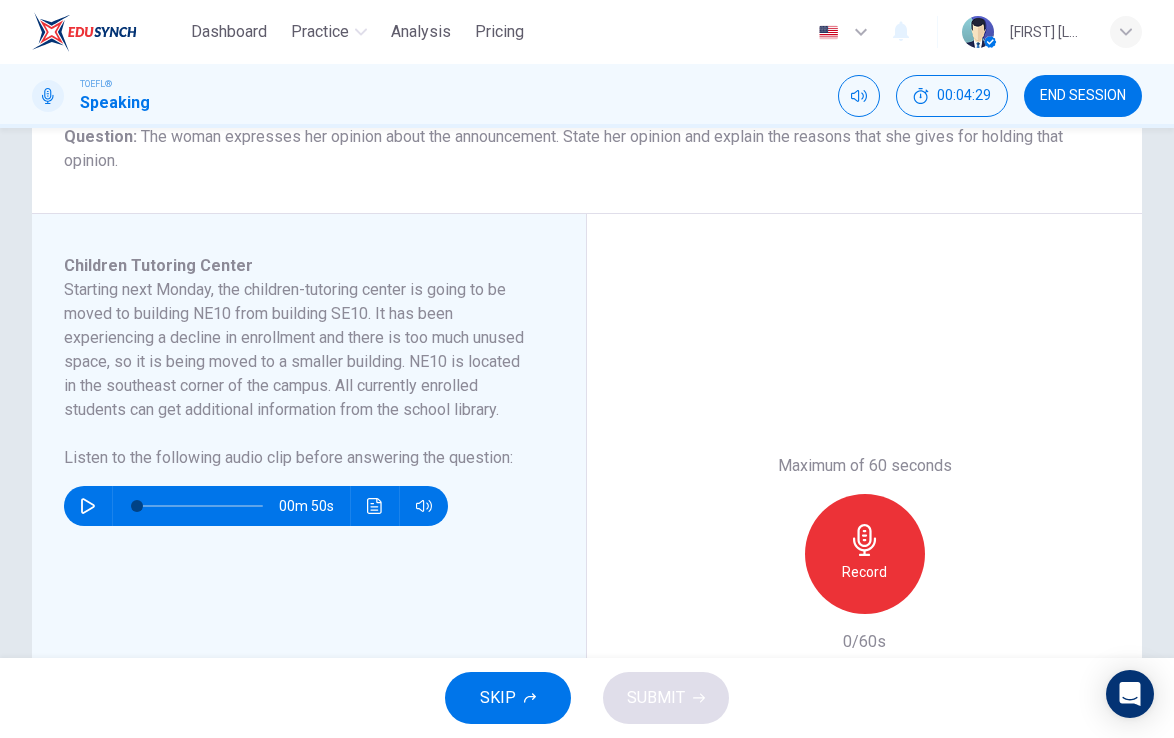 click at bounding box center (88, 506) 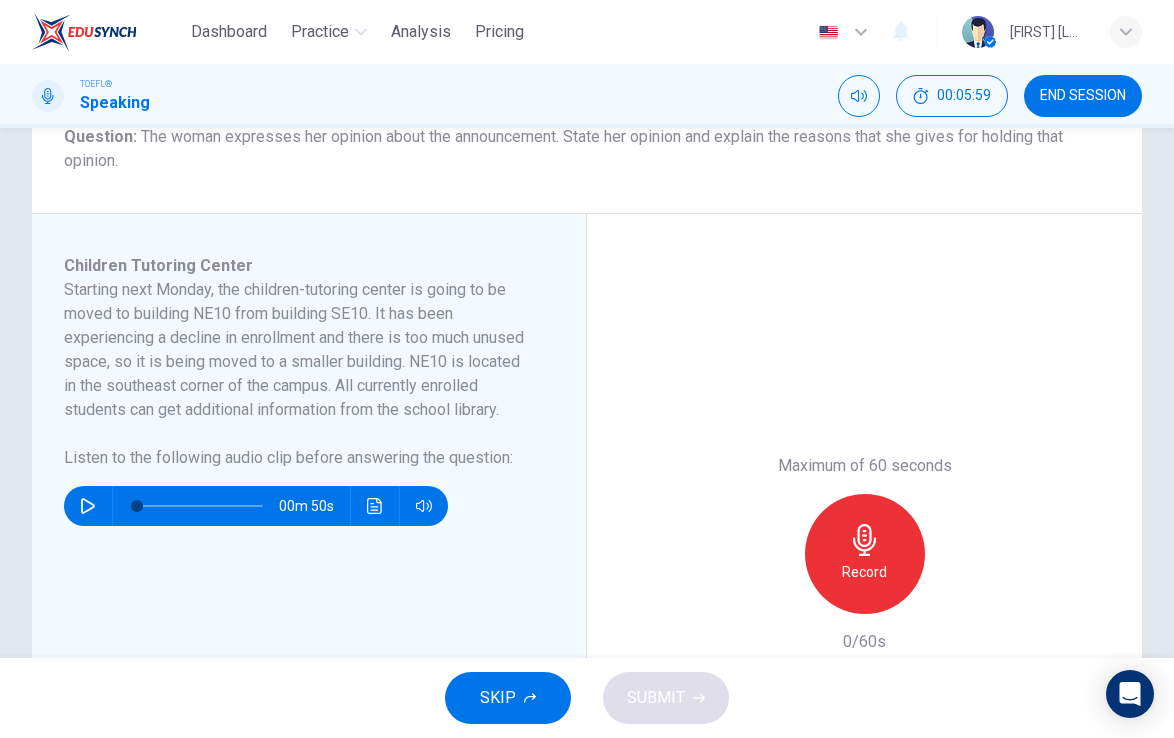 click on "Record" at bounding box center (865, 554) 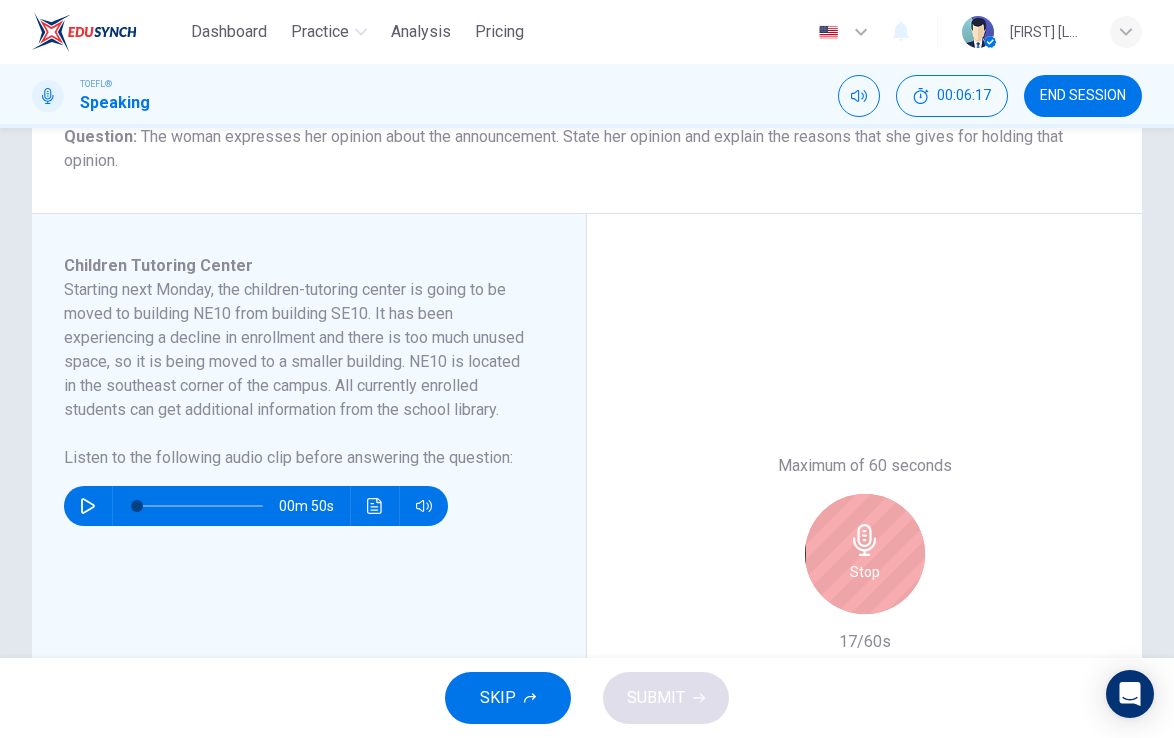 click on "Stop" at bounding box center (865, 554) 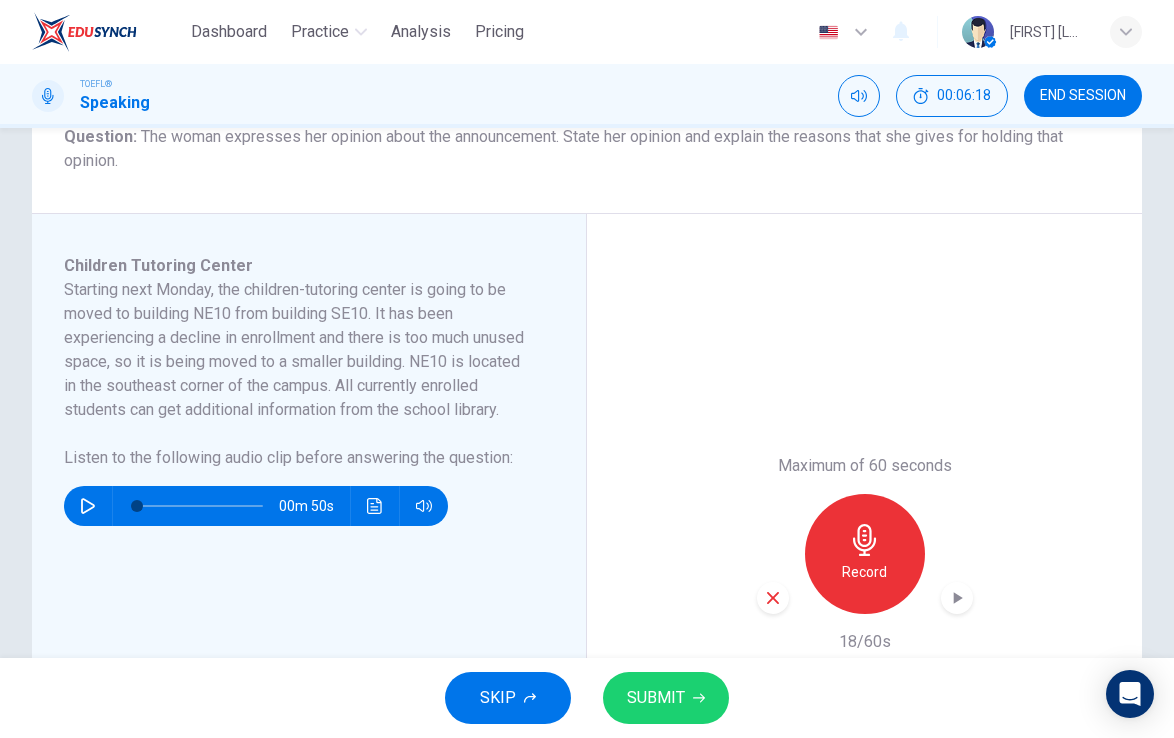 click at bounding box center [773, 598] 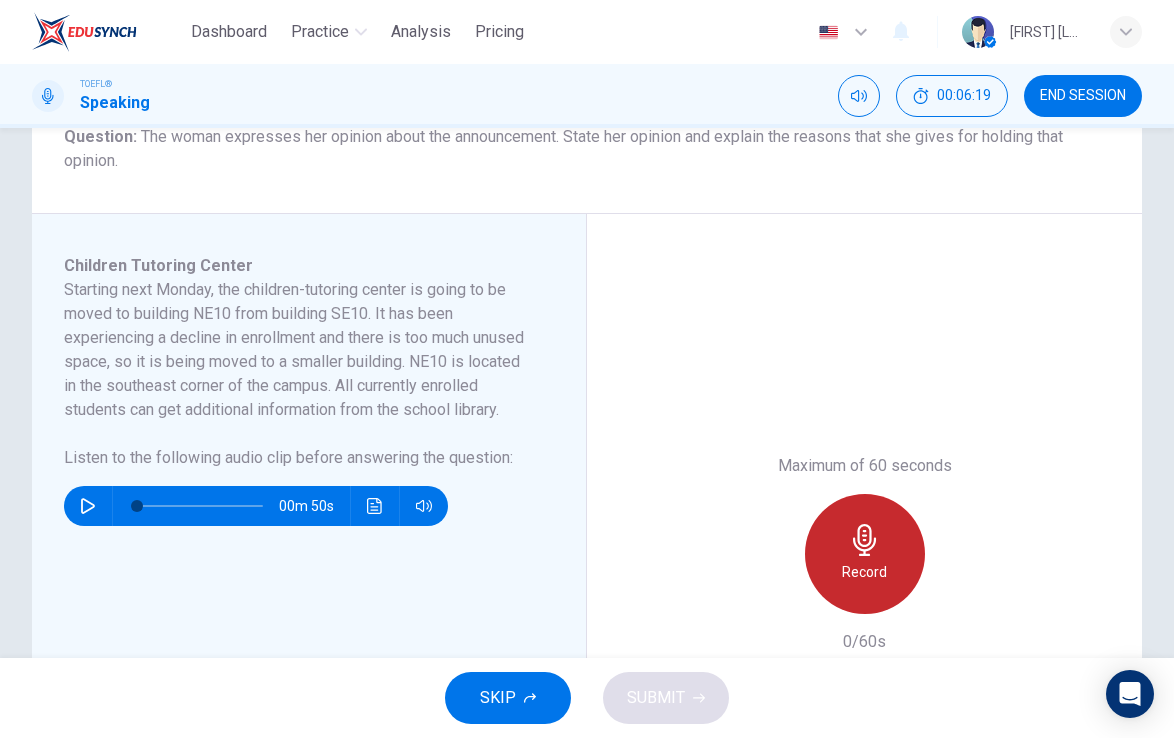 click at bounding box center [865, 540] 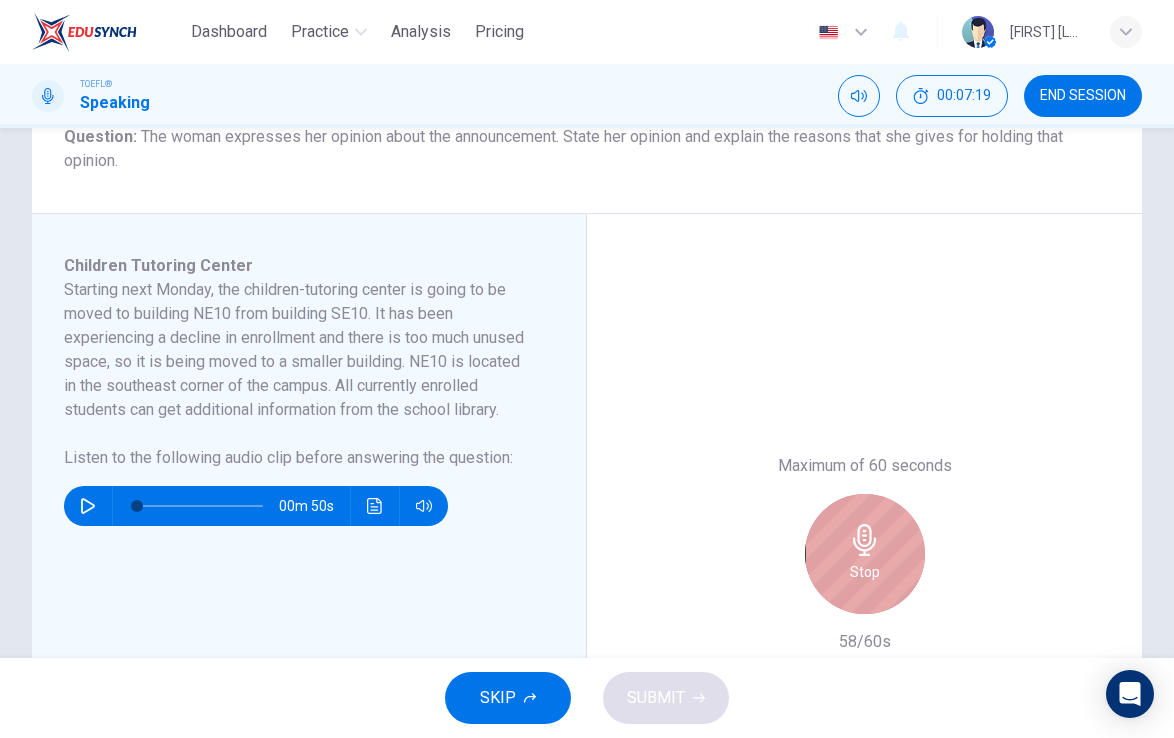 click on "Stop" at bounding box center (865, 554) 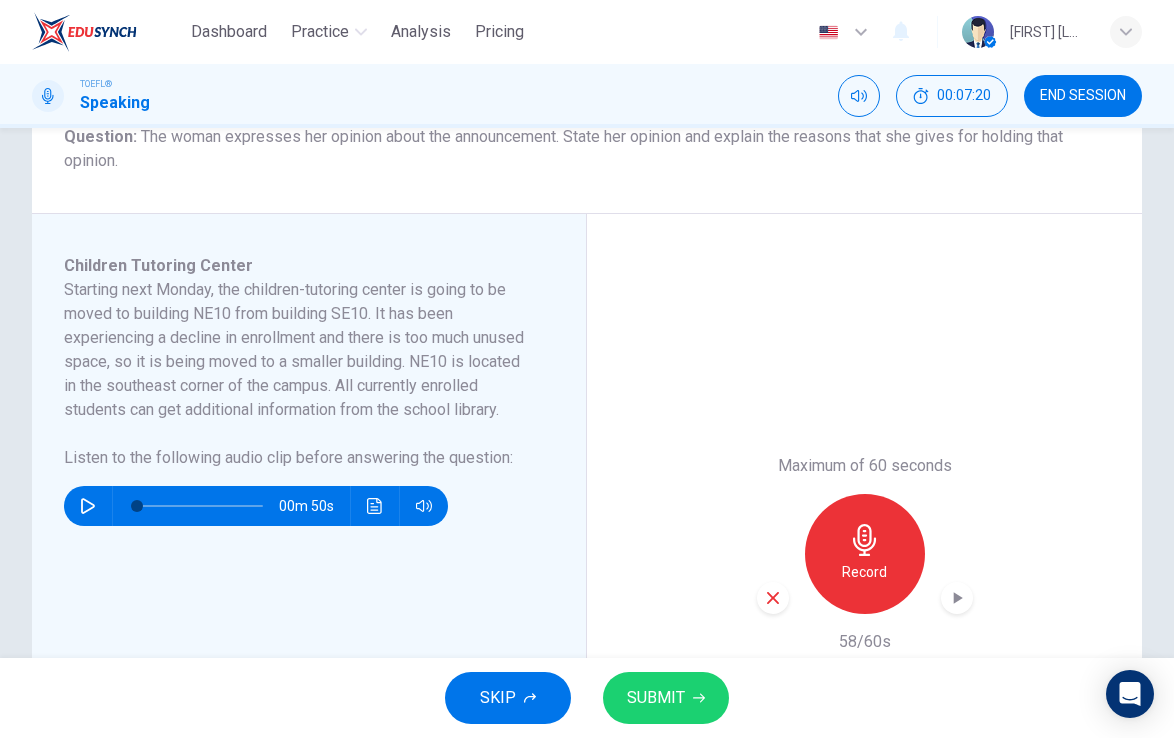 click on "SUBMIT" at bounding box center (666, 698) 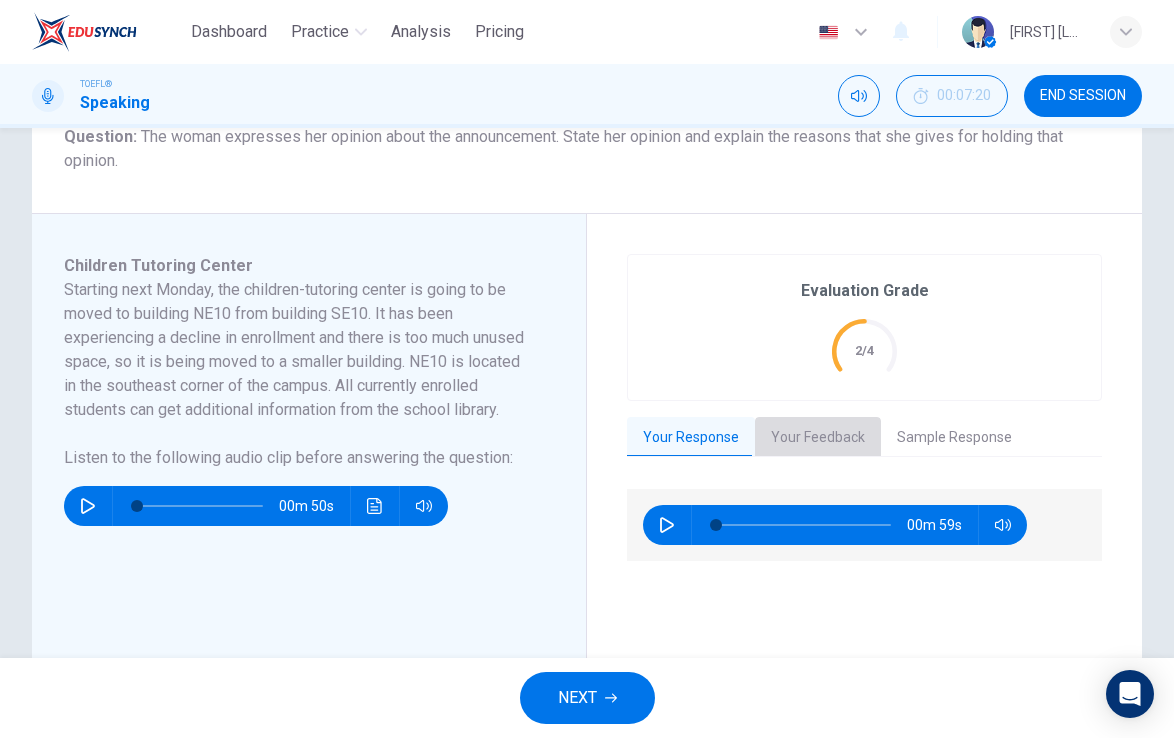 click on "Your Feedback" at bounding box center (818, 438) 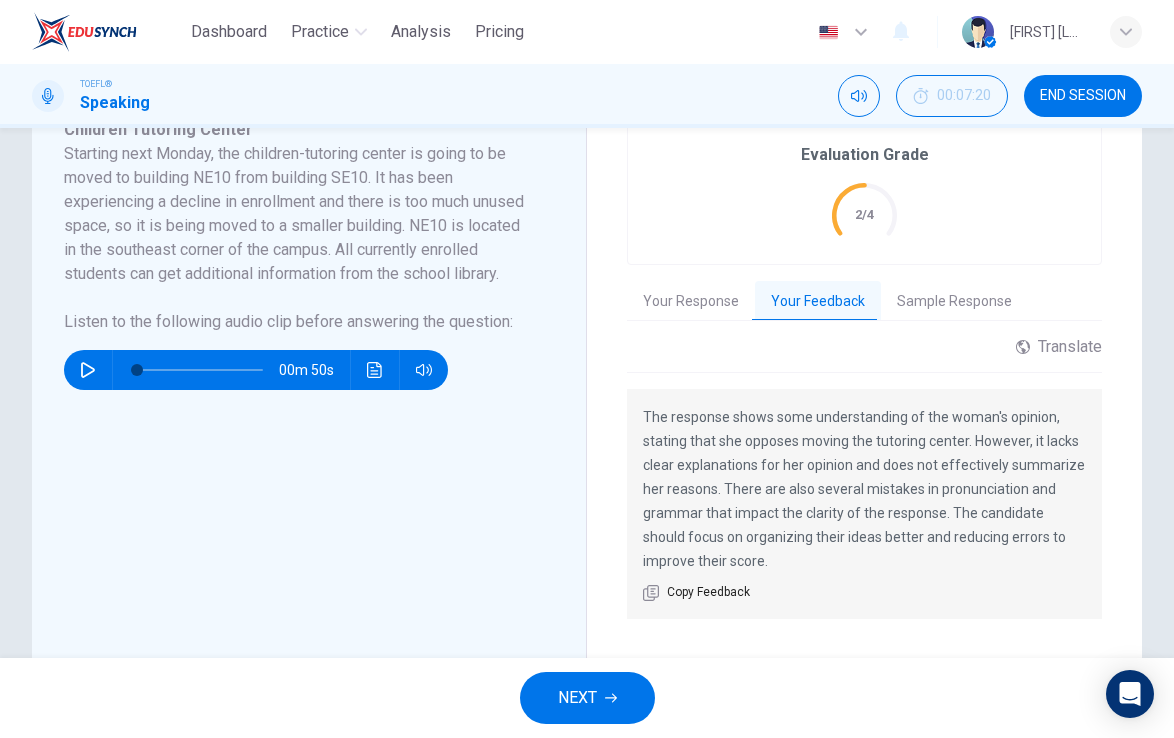 scroll, scrollTop: 406, scrollLeft: 0, axis: vertical 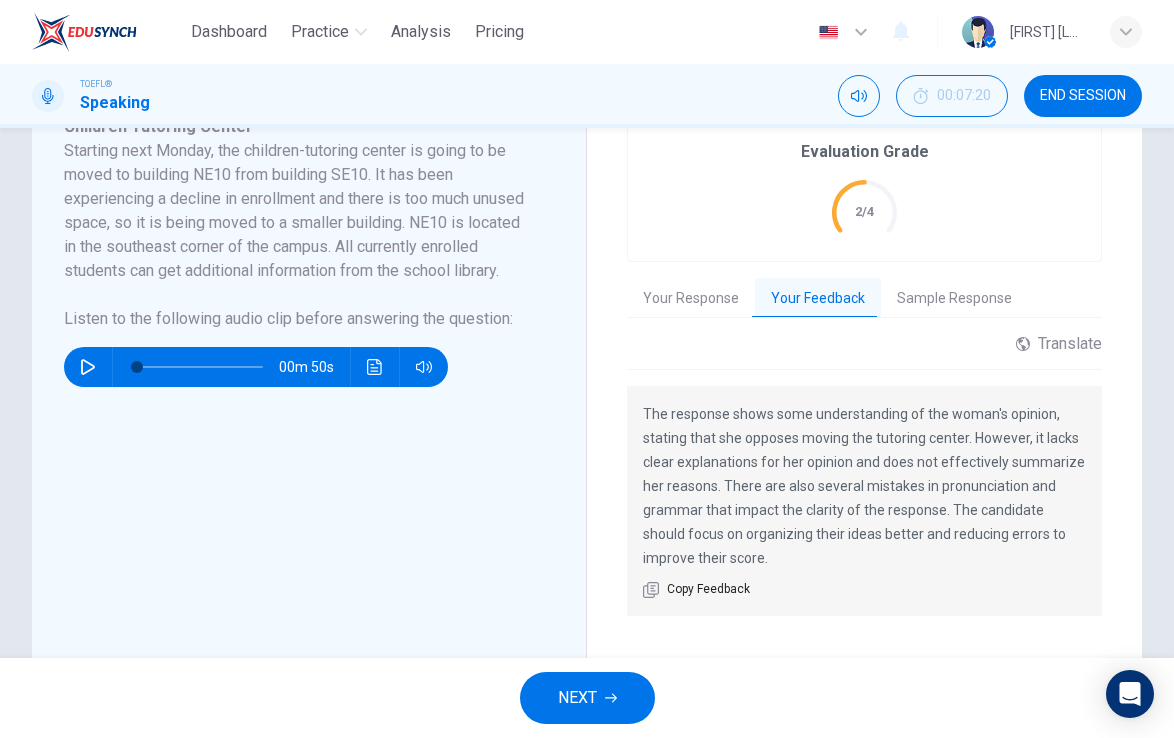 click on "Your Response" at bounding box center [691, 299] 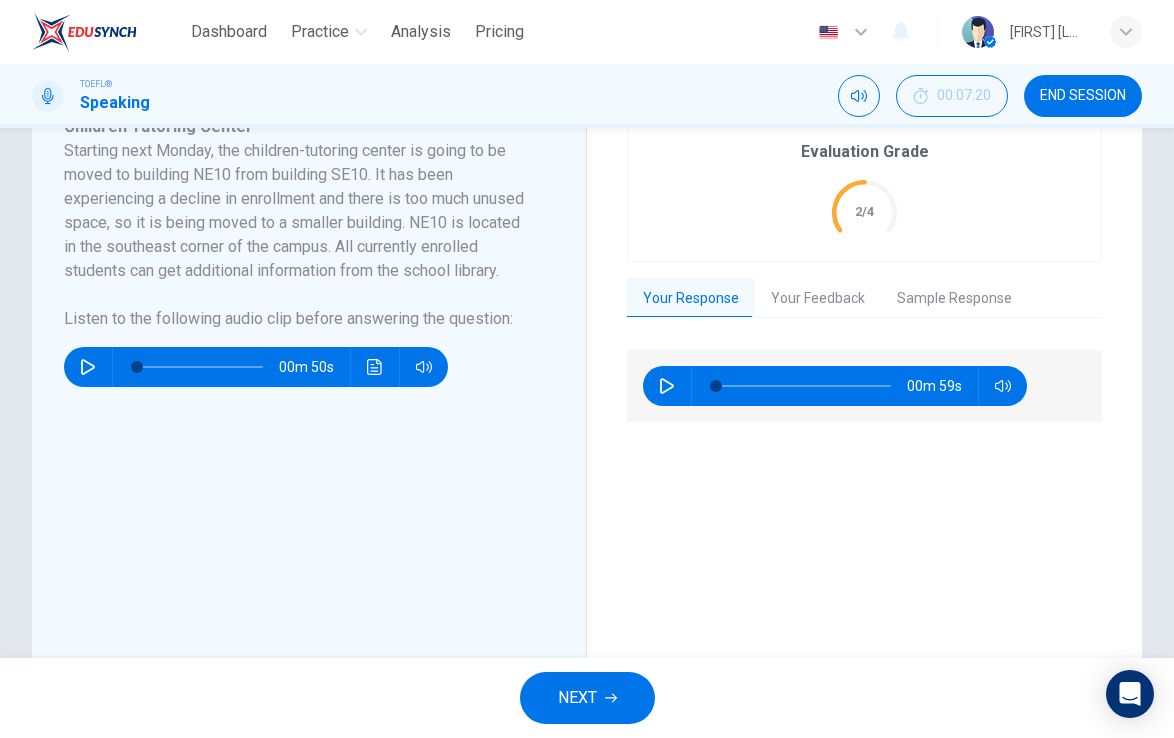 click at bounding box center (667, 386) 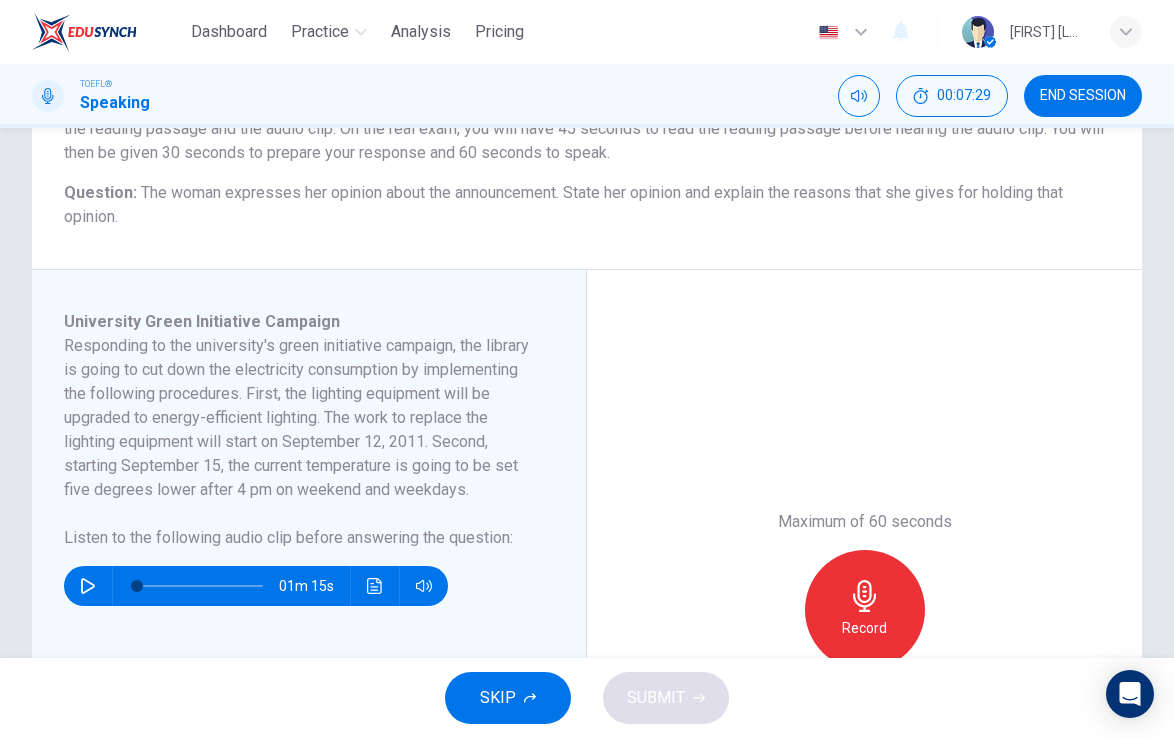 scroll, scrollTop: 213, scrollLeft: 0, axis: vertical 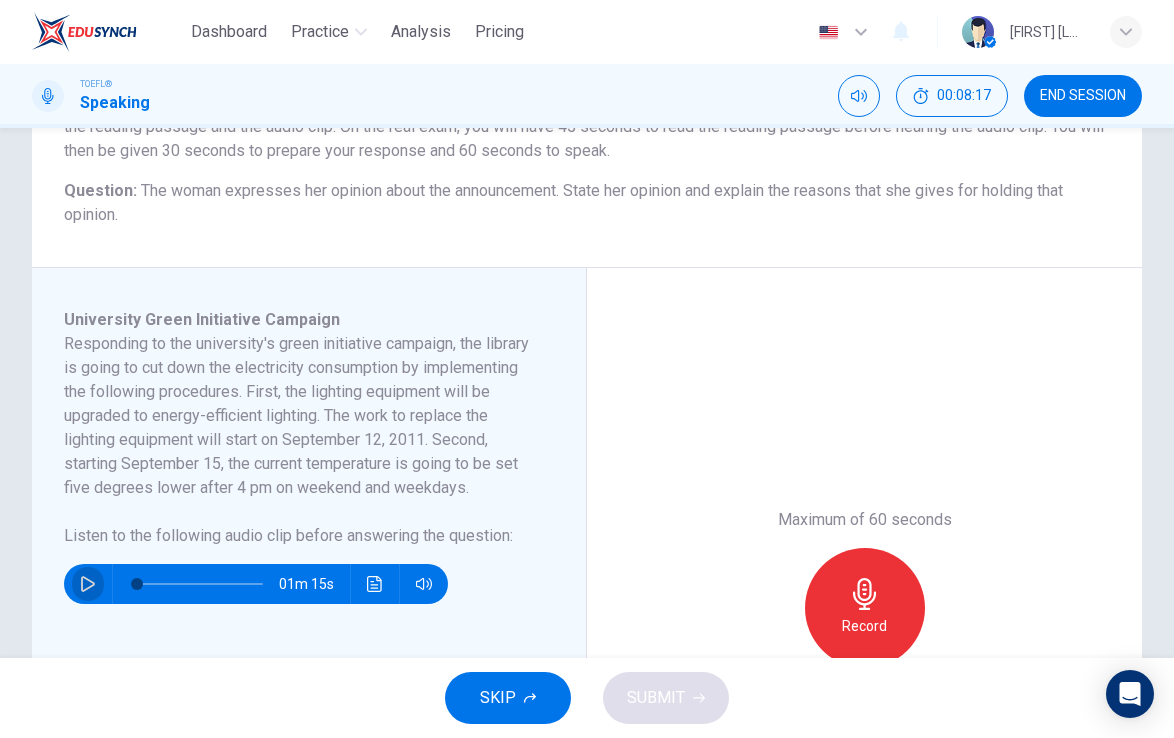 click at bounding box center [88, 584] 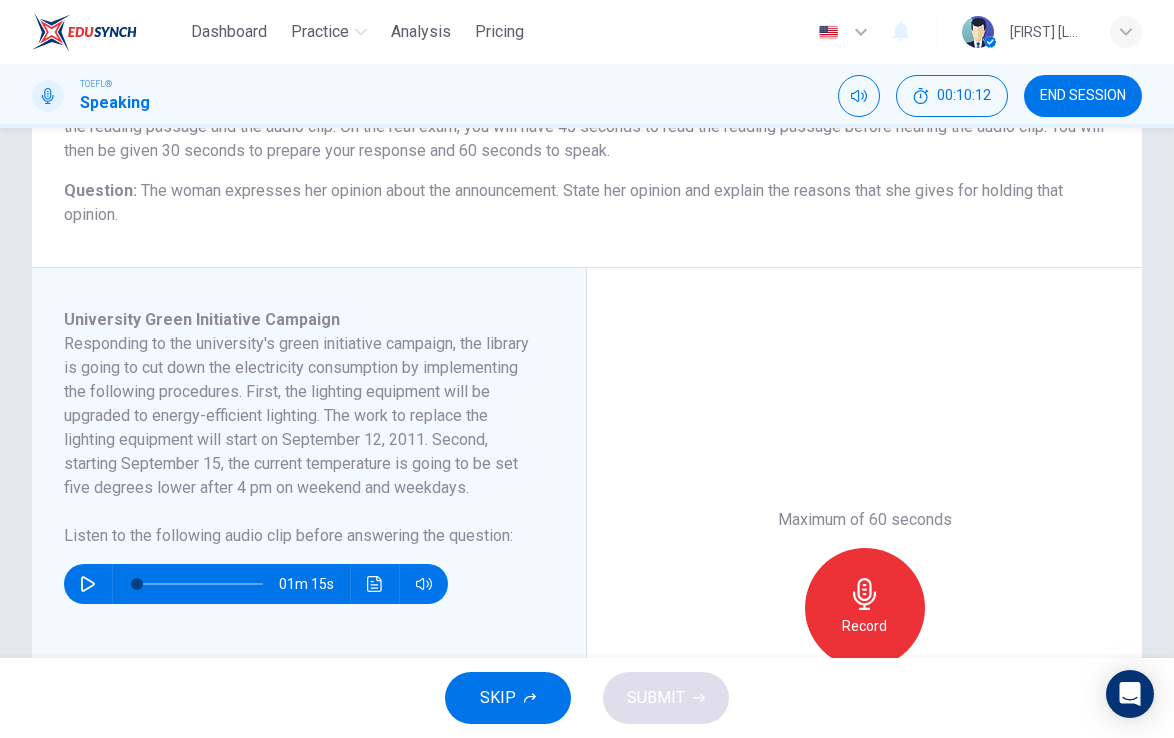 click on "Record" at bounding box center (865, 608) 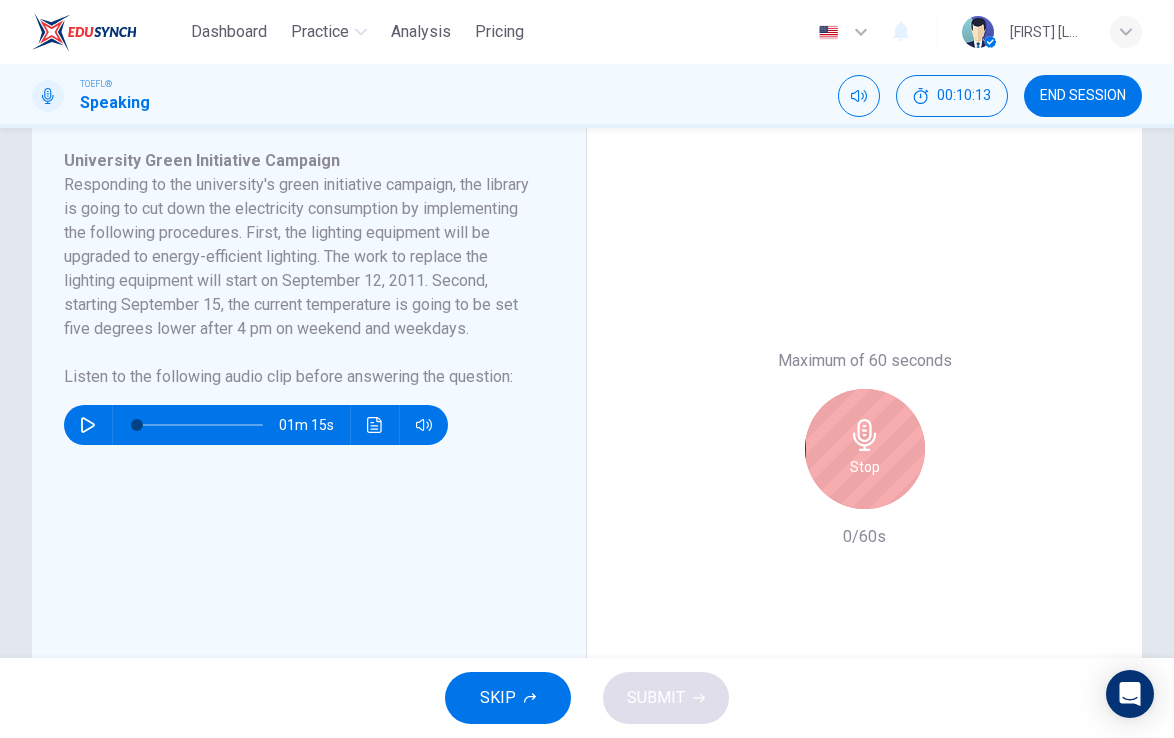 scroll, scrollTop: 372, scrollLeft: 0, axis: vertical 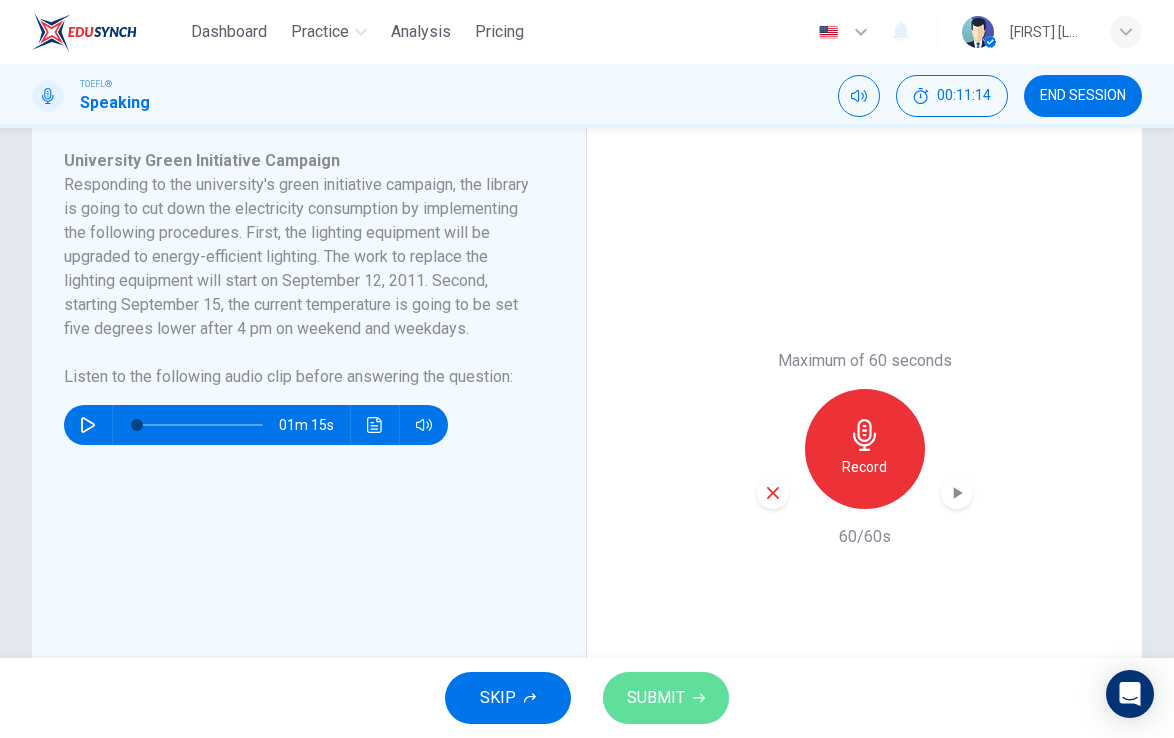 click on "SUBMIT" at bounding box center [656, 698] 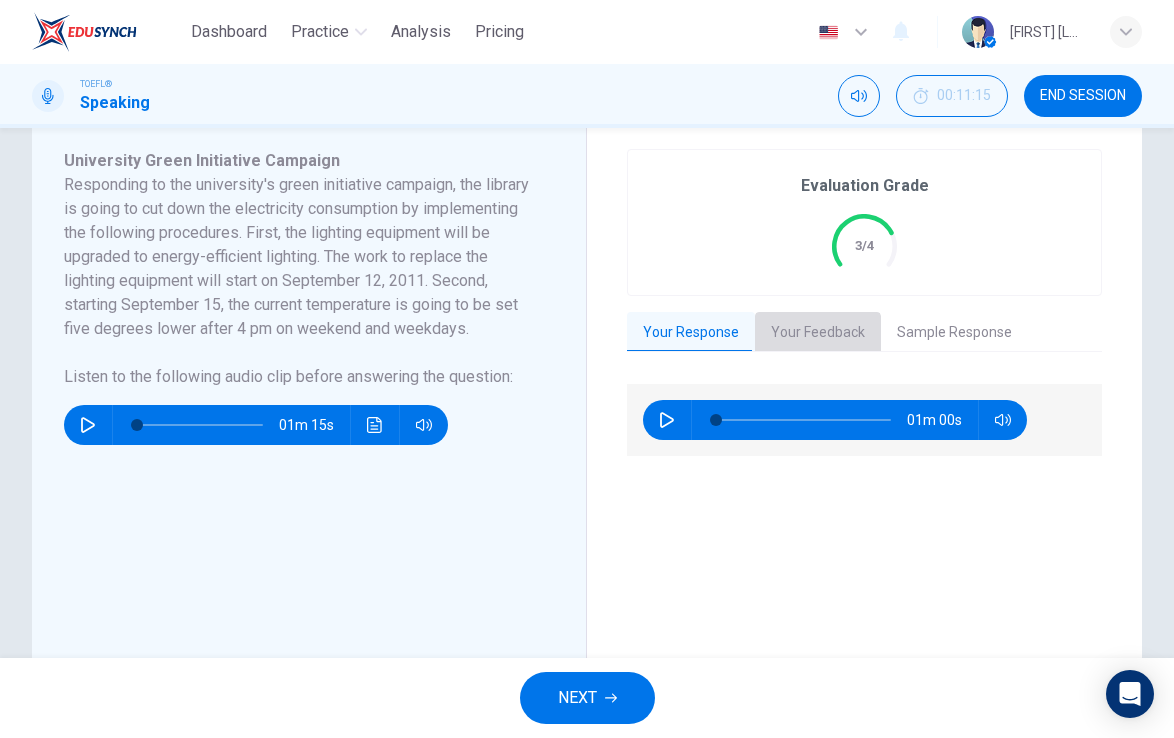 click on "Your Feedback" at bounding box center (818, 333) 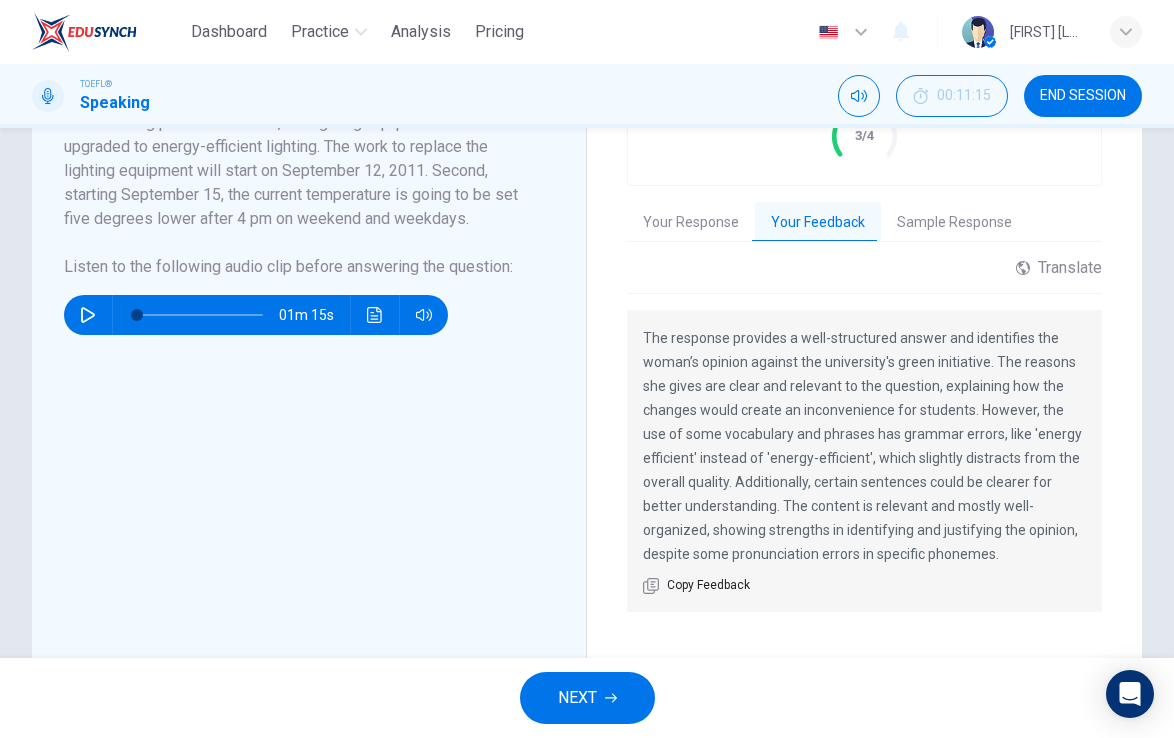 scroll, scrollTop: 503, scrollLeft: 0, axis: vertical 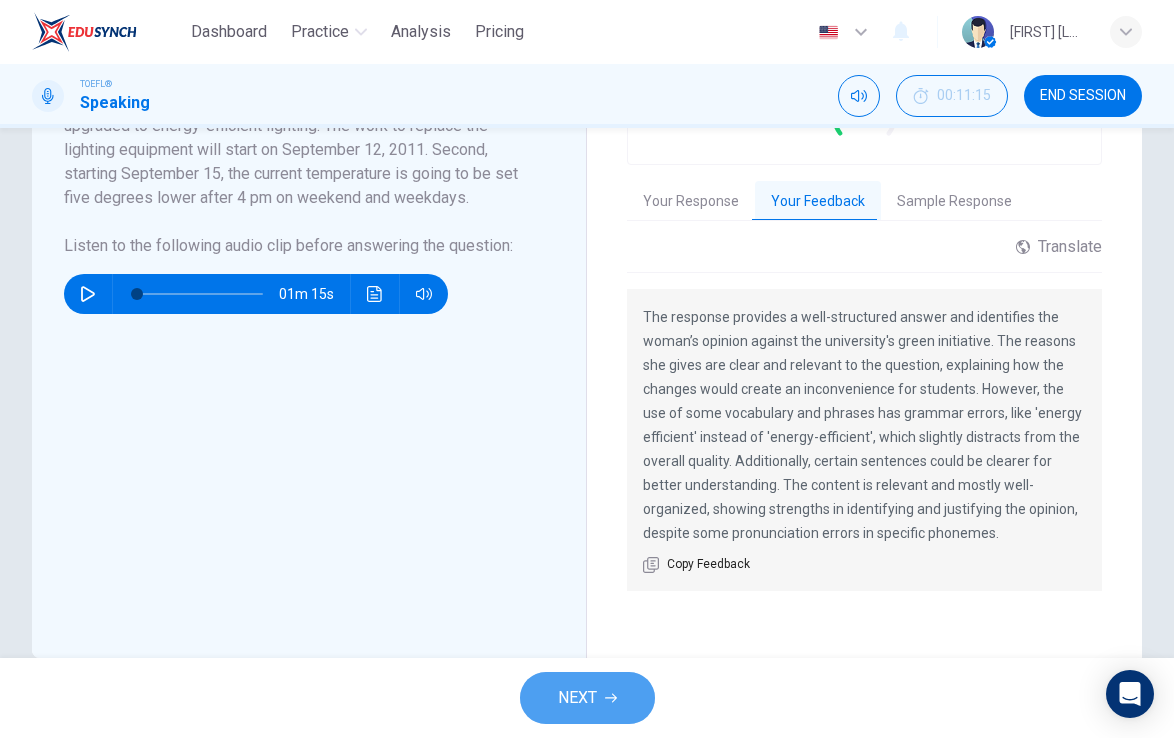 click on "NEXT" at bounding box center [577, 698] 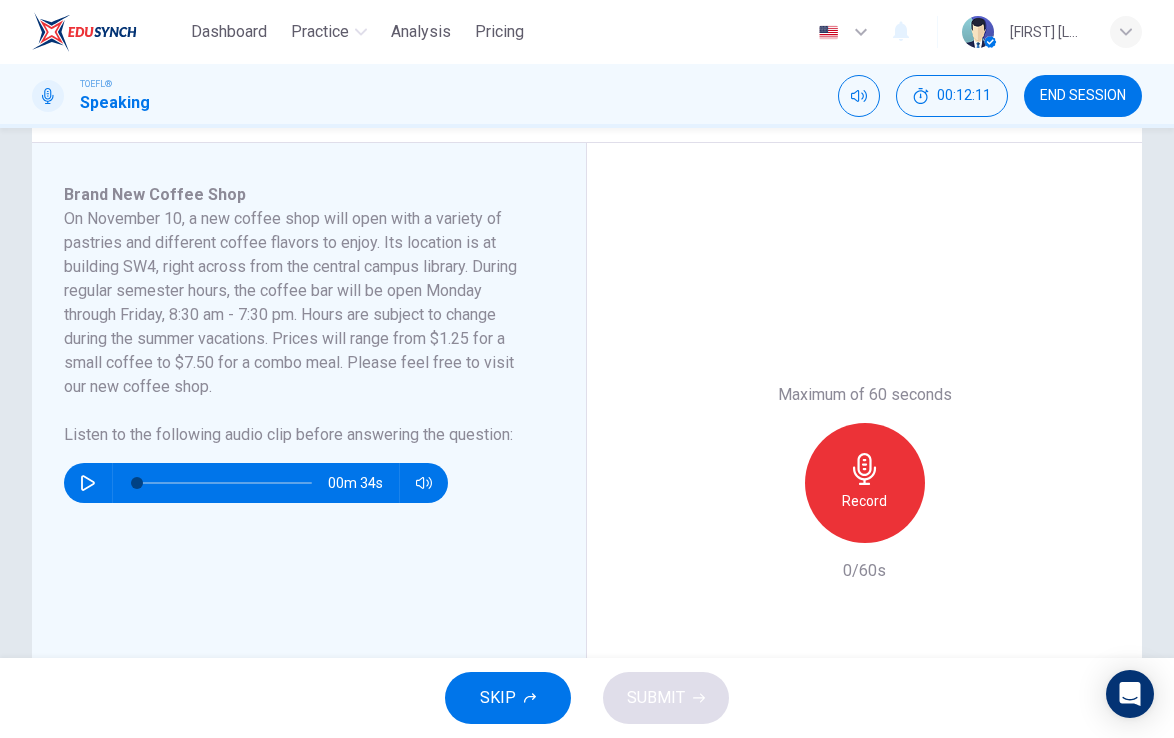 scroll, scrollTop: 333, scrollLeft: 0, axis: vertical 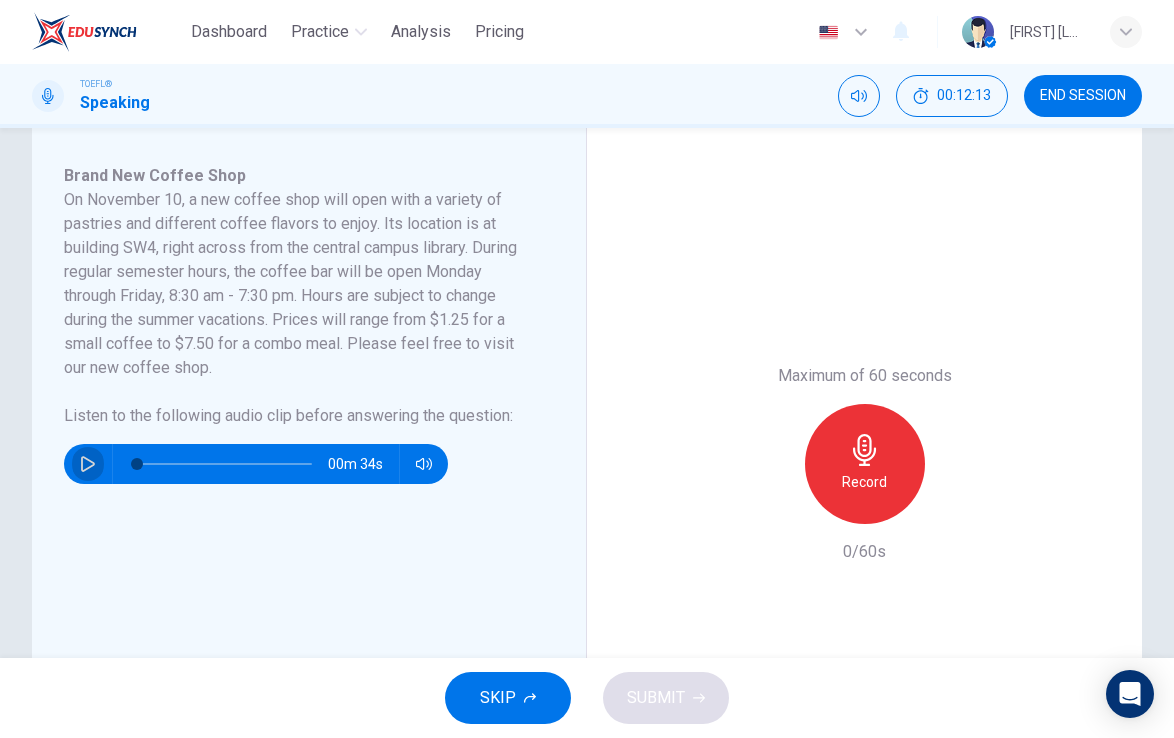 click at bounding box center (88, 464) 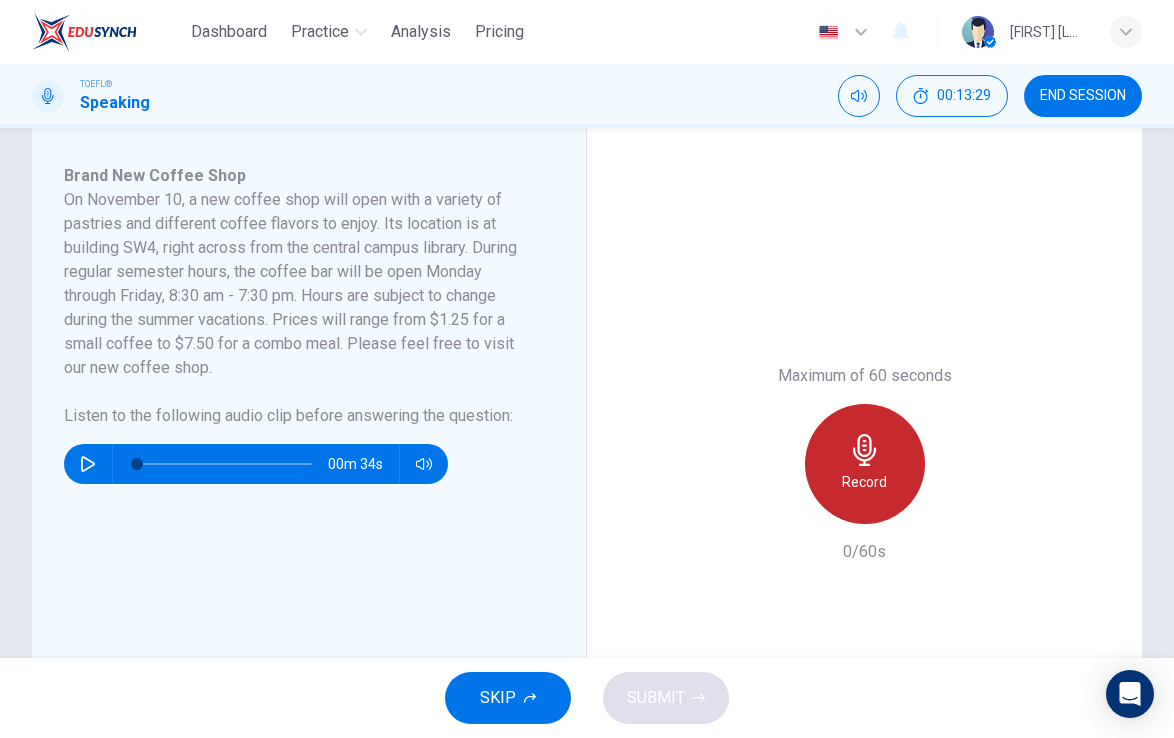 click on "Record" at bounding box center (864, 482) 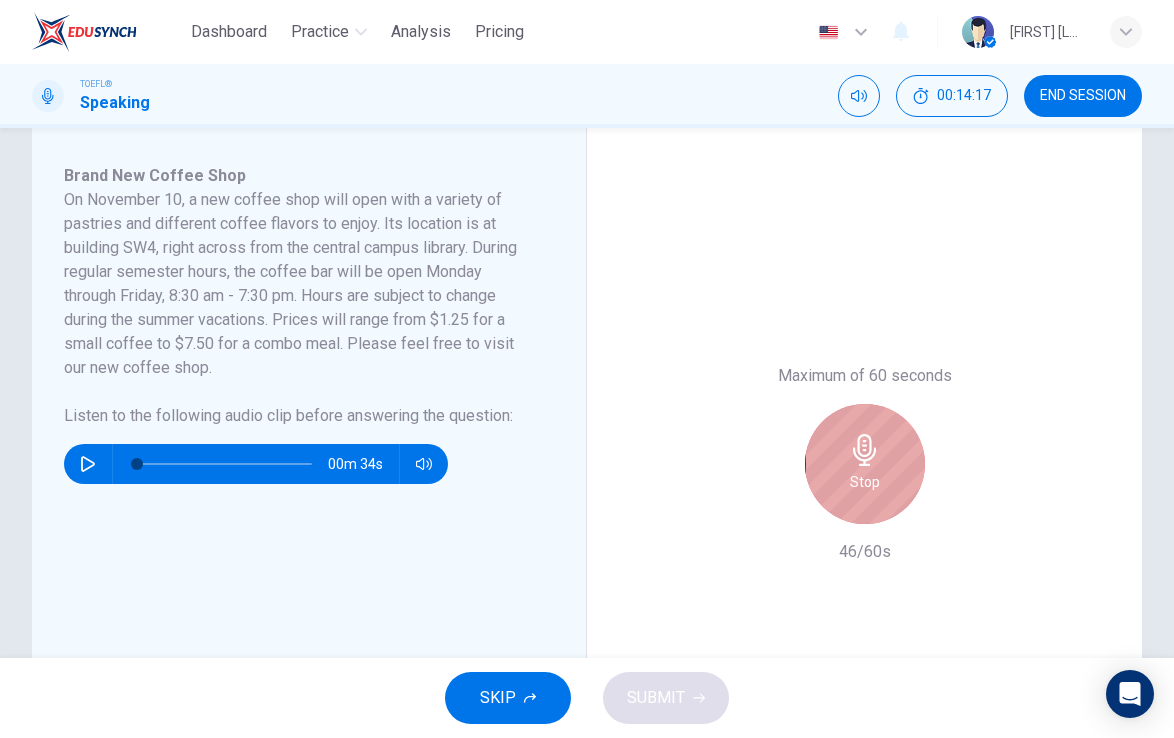 click on "Stop" at bounding box center [865, 482] 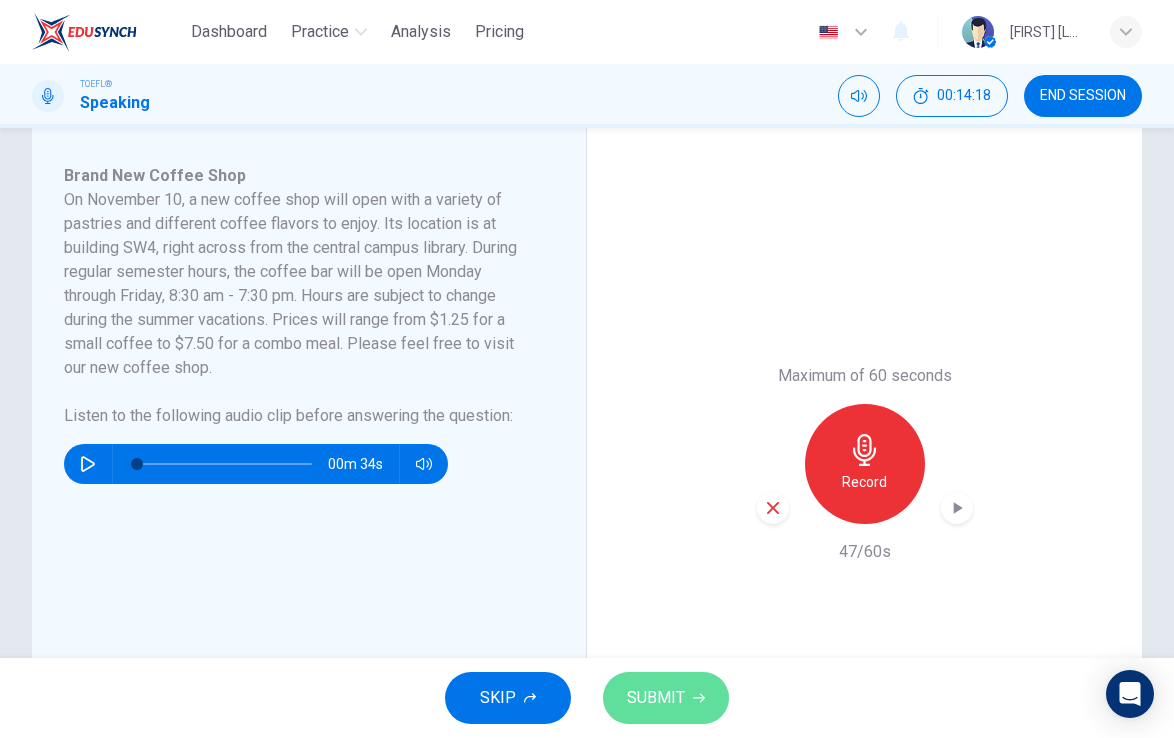 click on "SUBMIT" at bounding box center (656, 698) 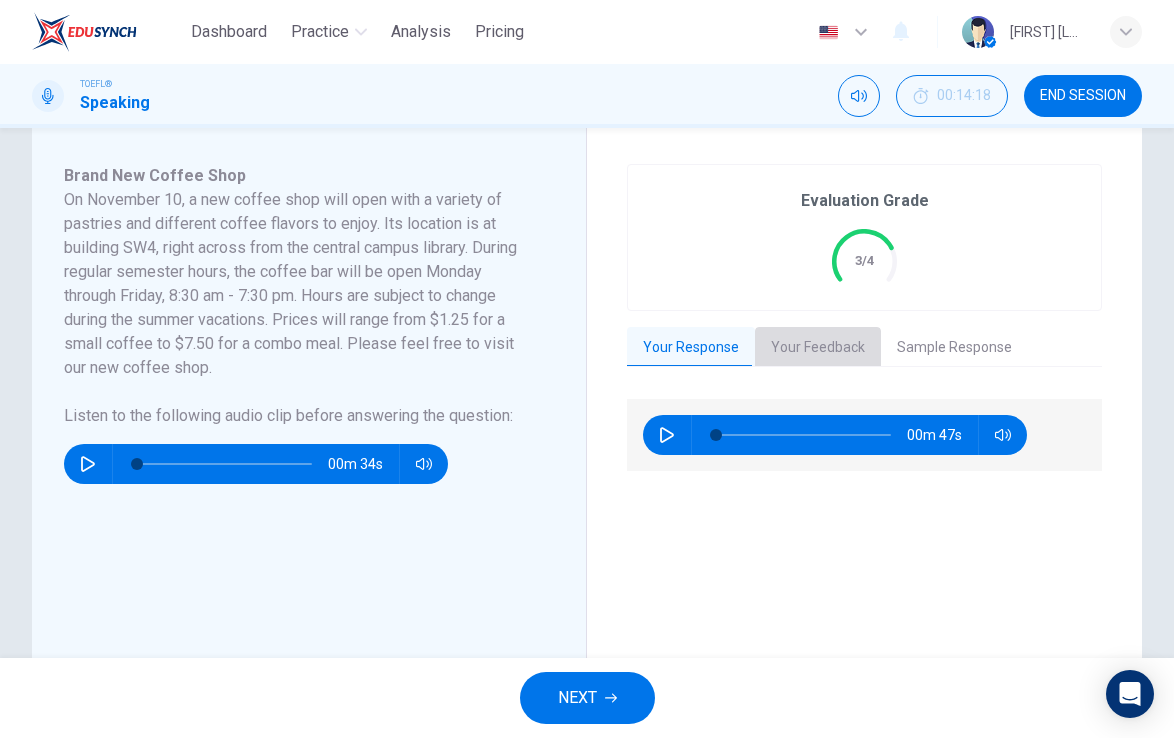 click on "Your Feedback" at bounding box center [818, 348] 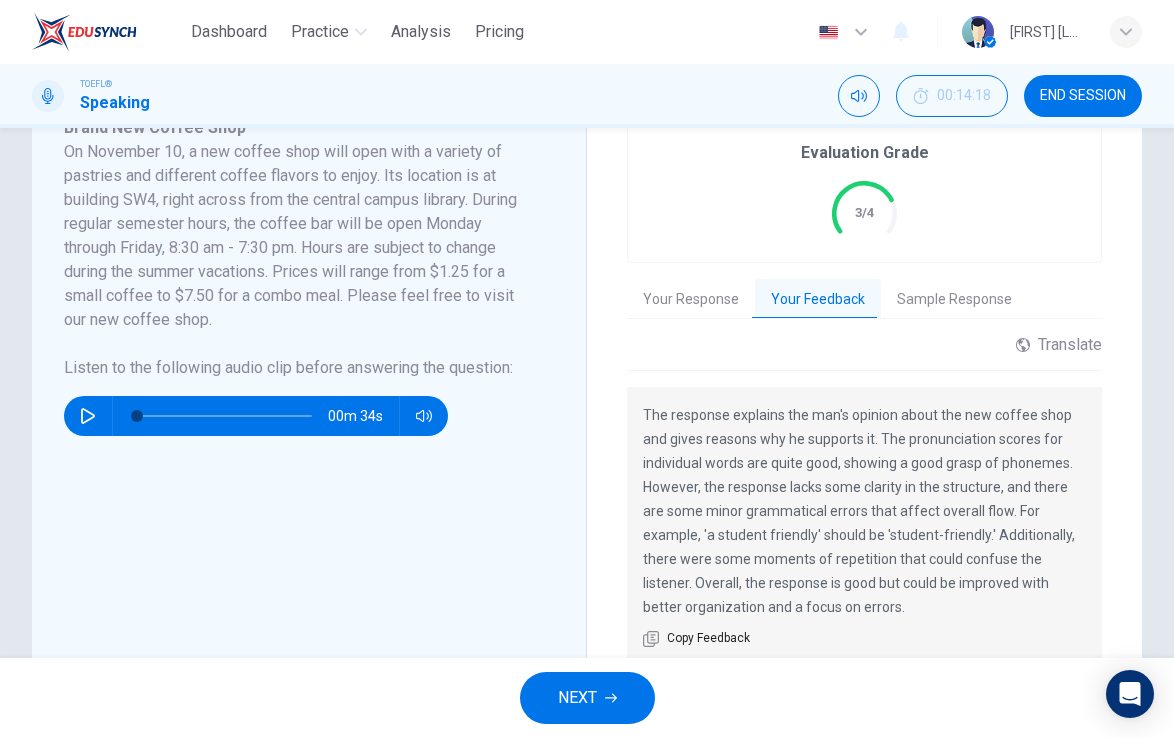 scroll, scrollTop: 392, scrollLeft: 0, axis: vertical 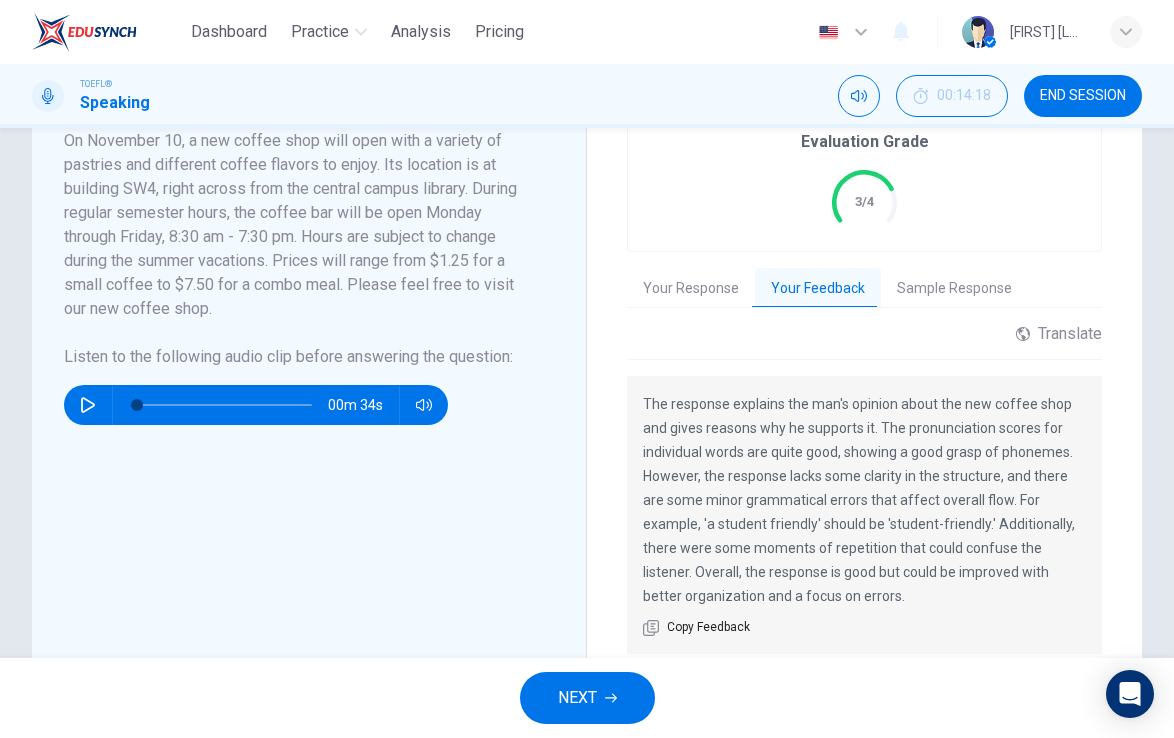 click on "NEXT" at bounding box center (587, 698) 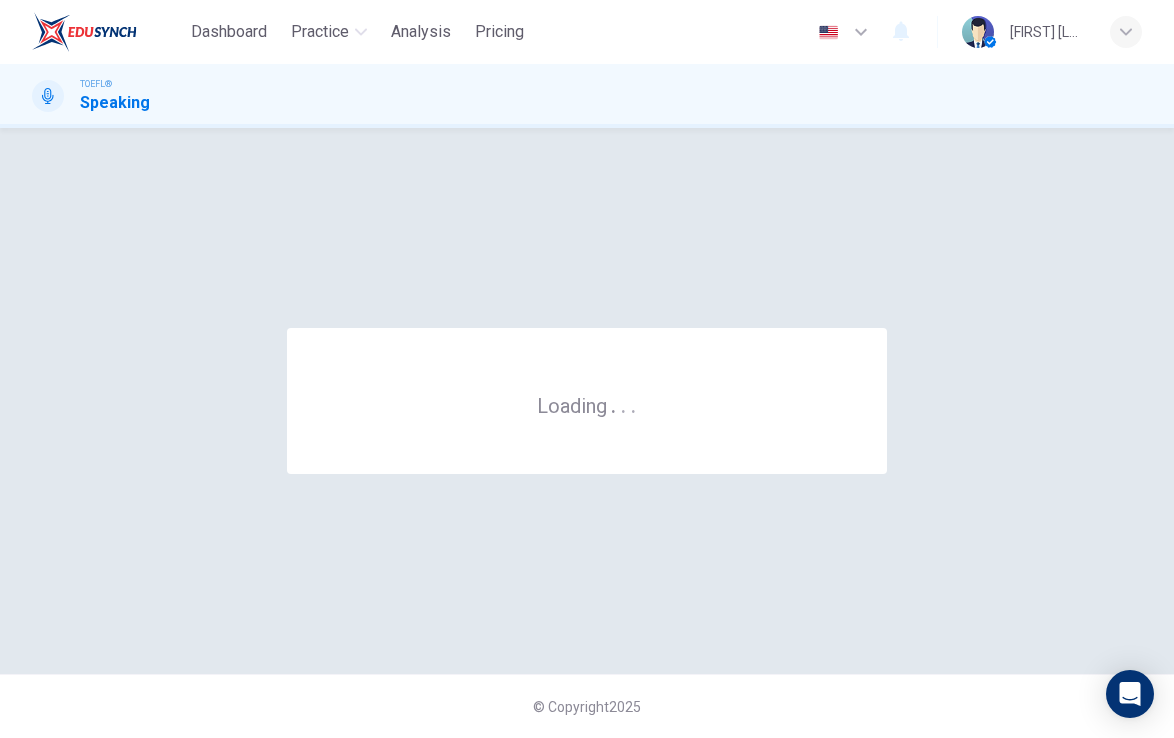 scroll, scrollTop: 0, scrollLeft: 0, axis: both 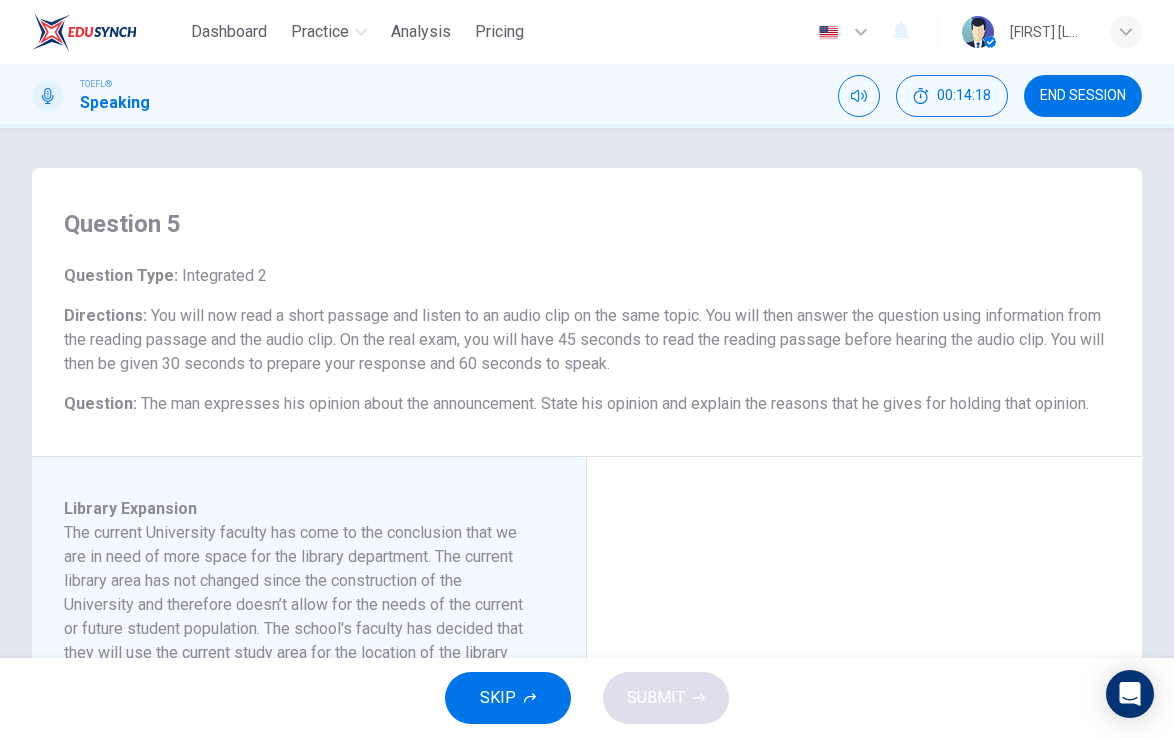 click on "END SESSION" at bounding box center (1083, 96) 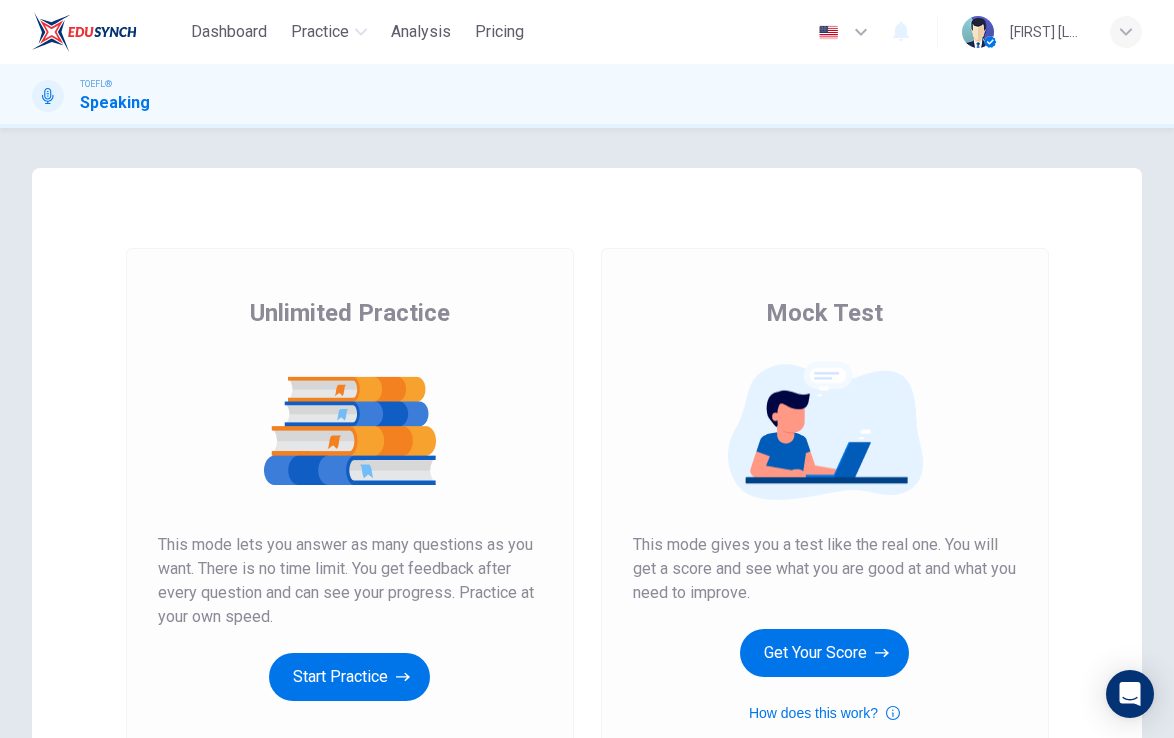 scroll, scrollTop: 0, scrollLeft: 0, axis: both 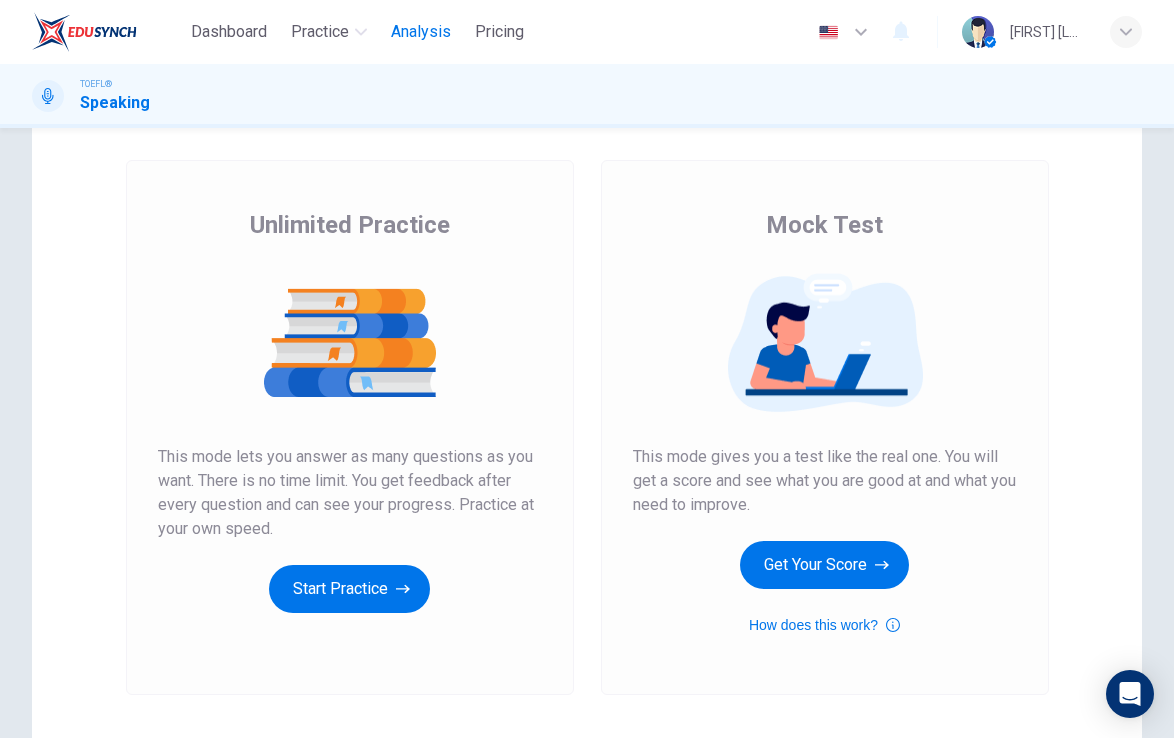 click on "Analysis" at bounding box center [421, 32] 